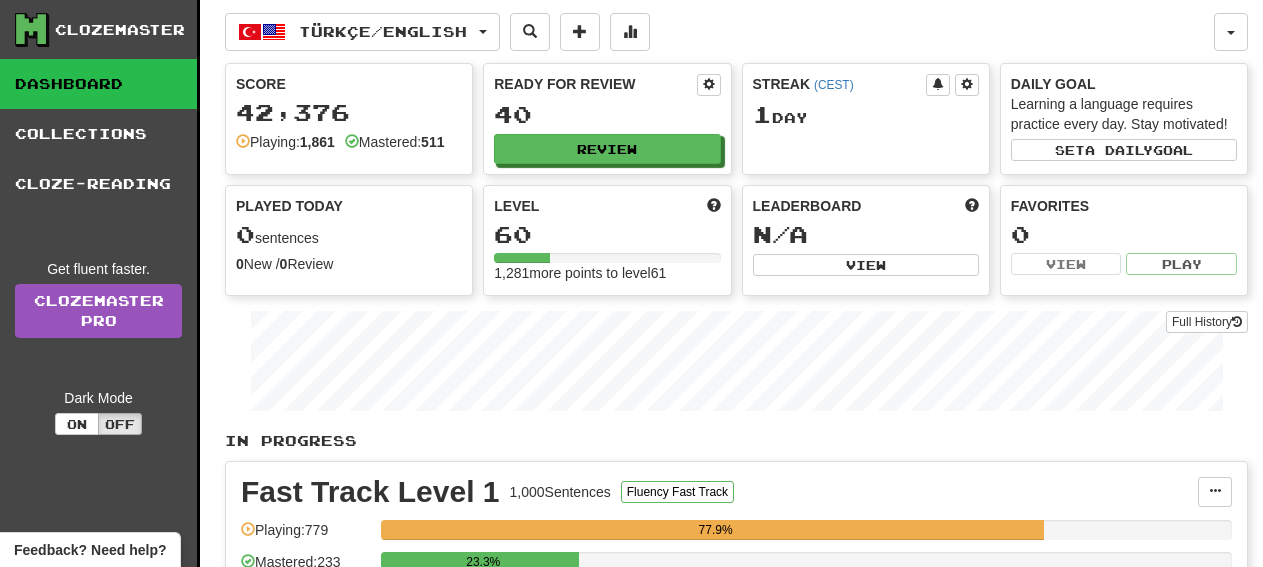 click on "Review" at bounding box center [607, 149] 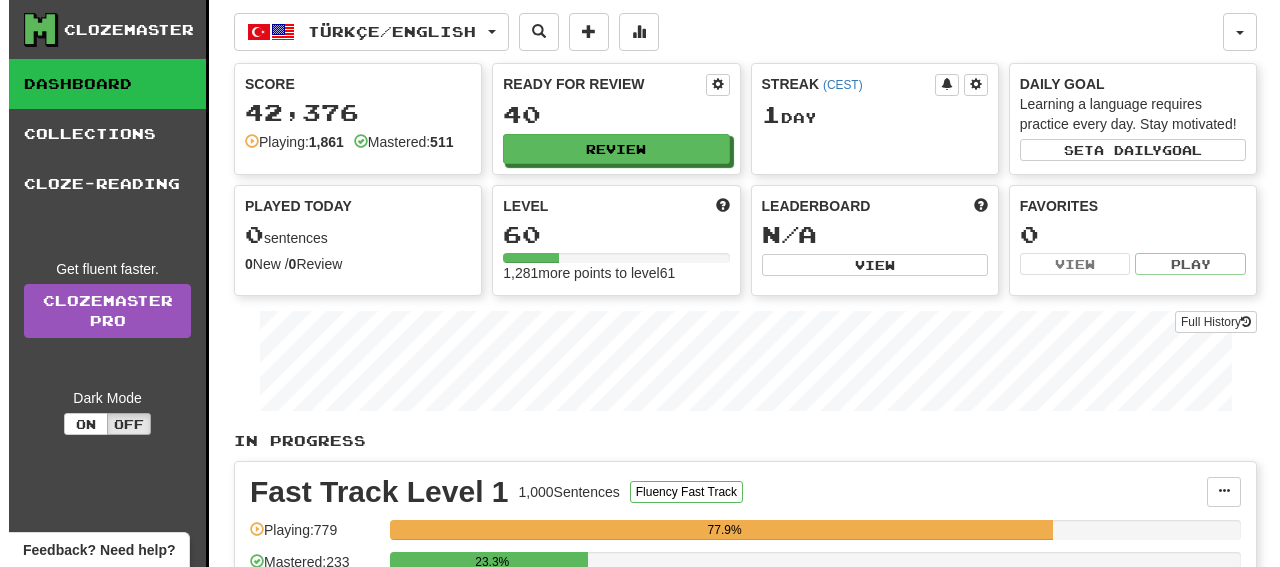scroll, scrollTop: 0, scrollLeft: 0, axis: both 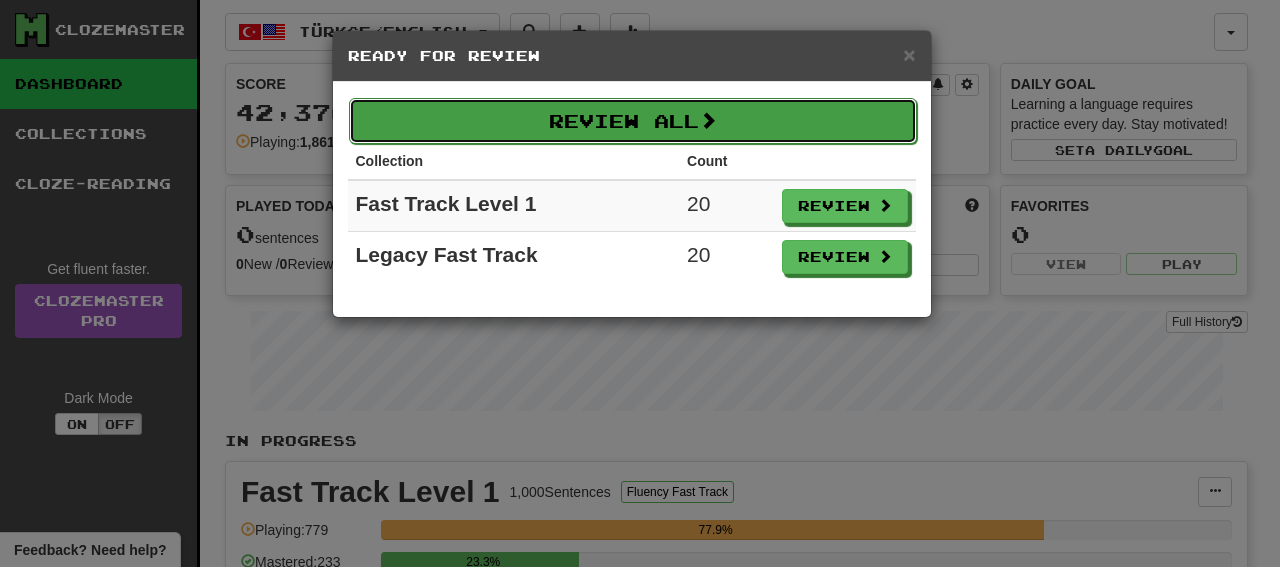 click on "Review All" at bounding box center [633, 121] 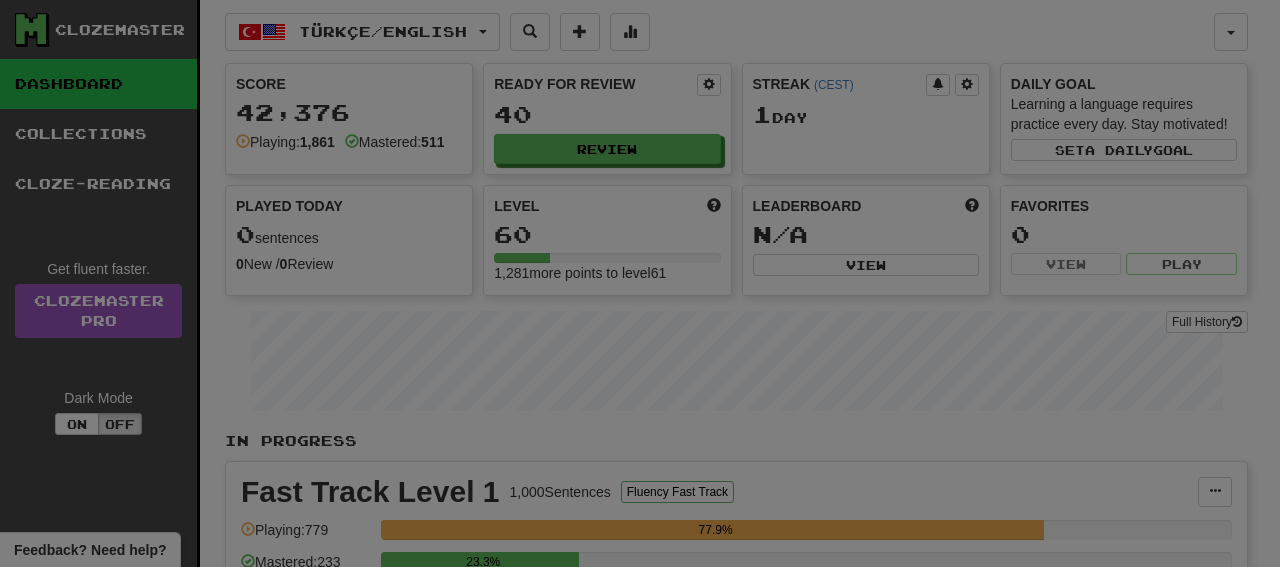 select on "**" 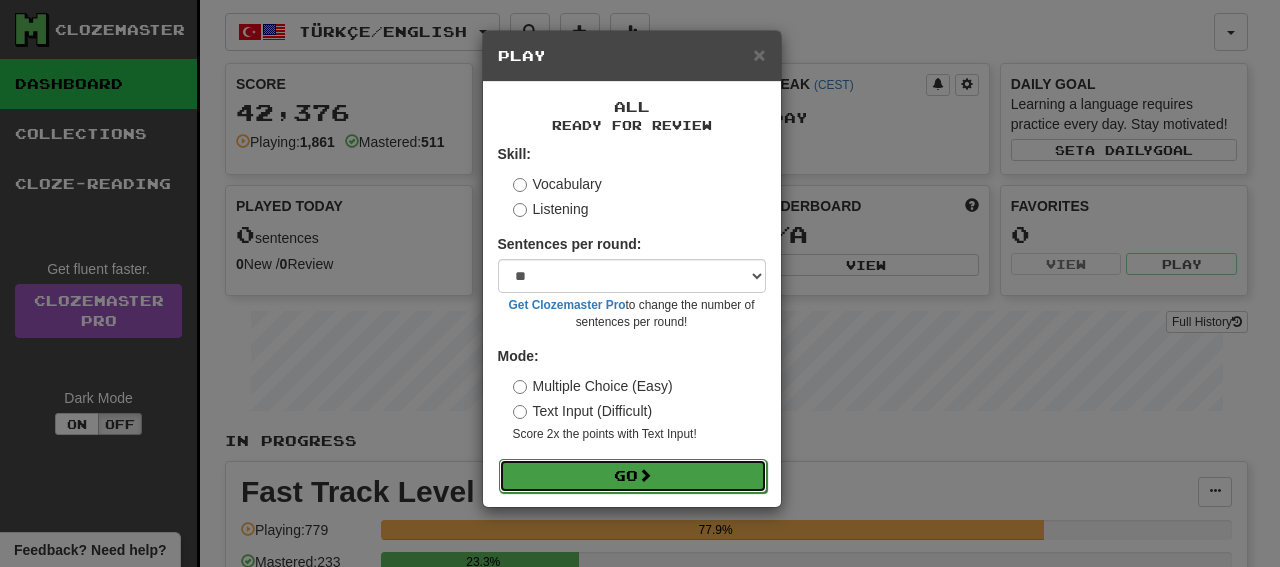 click on "Go" at bounding box center [633, 476] 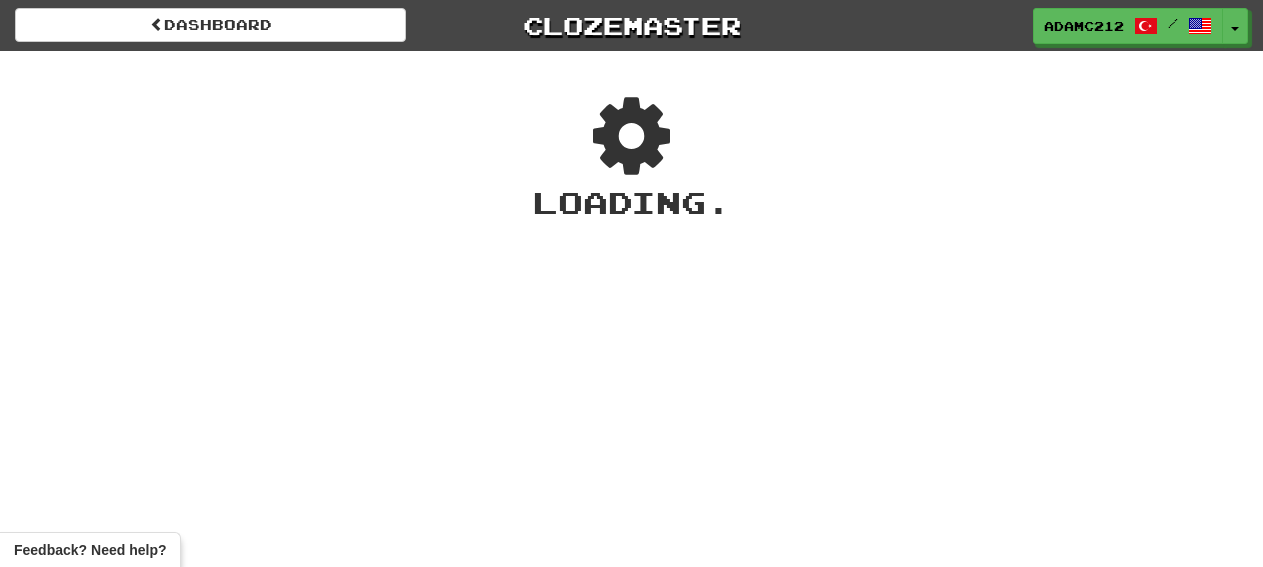 scroll, scrollTop: 0, scrollLeft: 0, axis: both 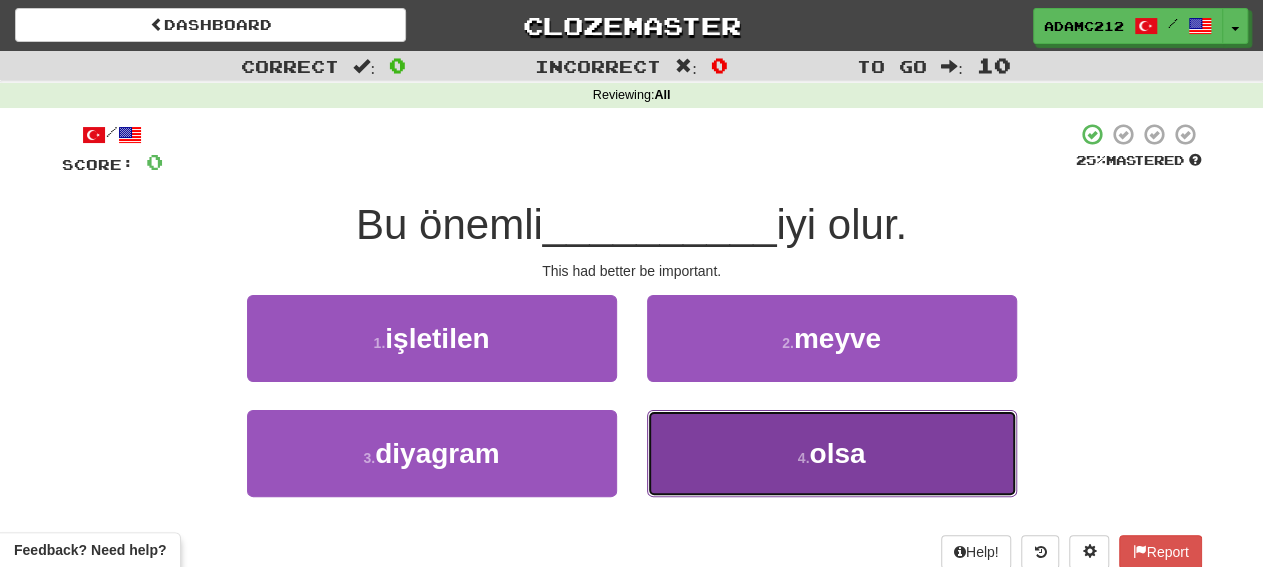 click on "4 .  olsa" at bounding box center [832, 453] 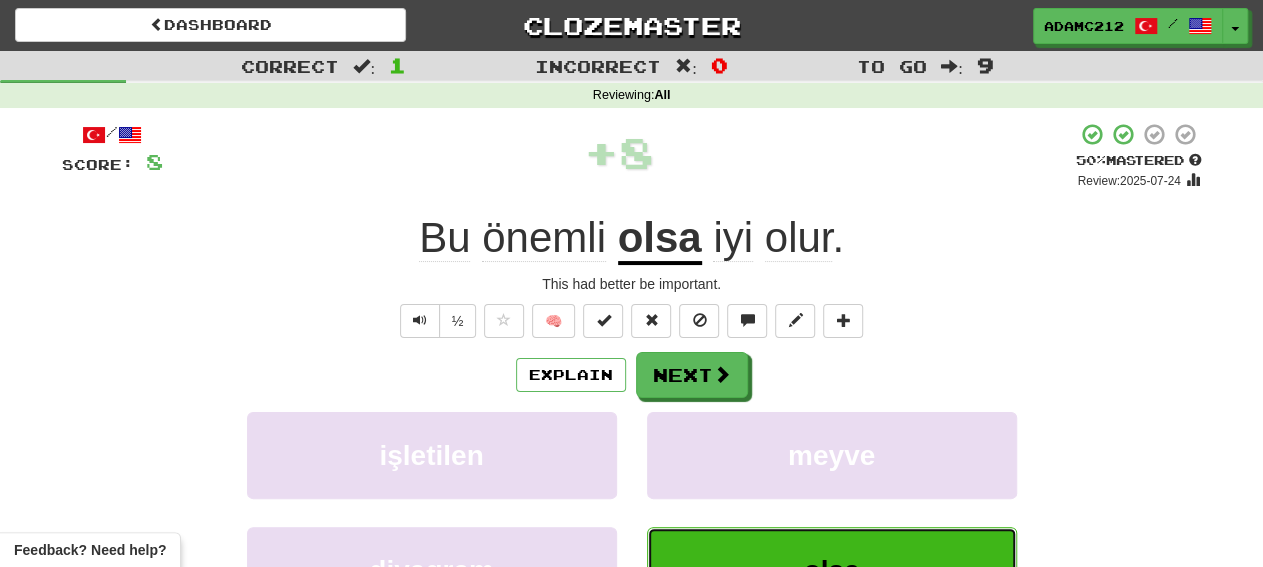 type 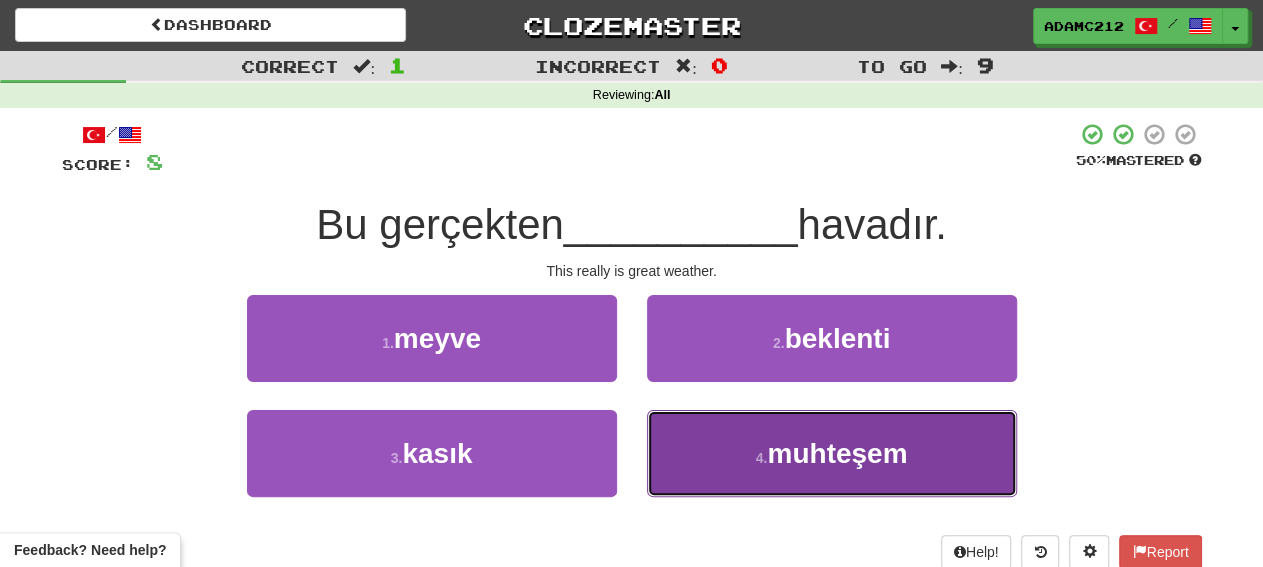 click on "4 .  muhteşem" at bounding box center [832, 453] 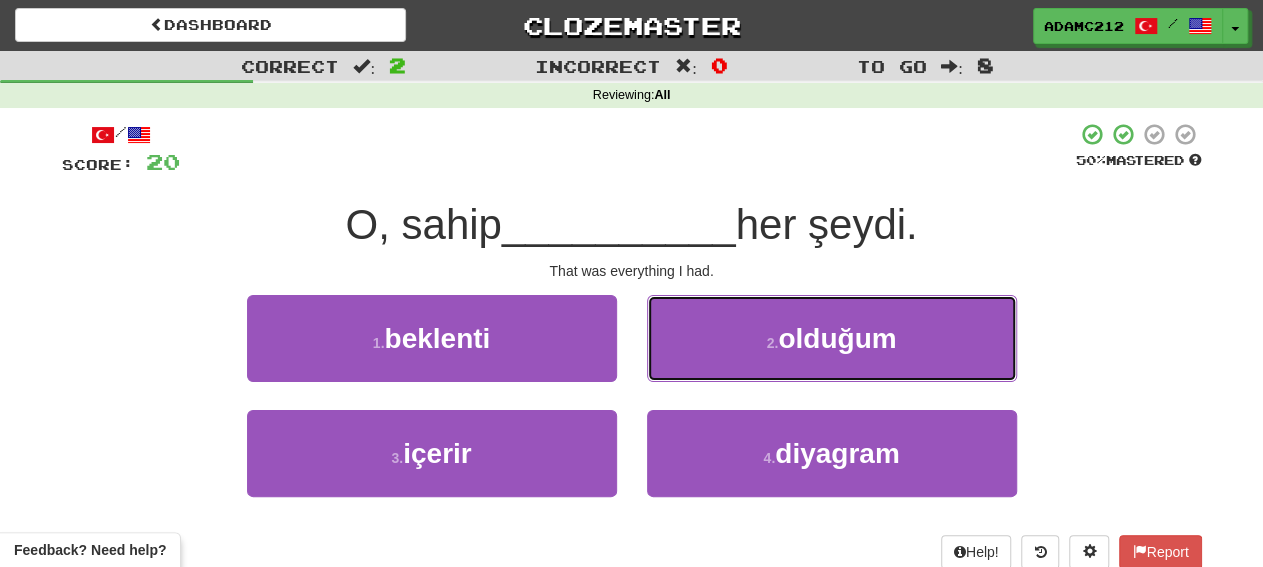 drag, startPoint x: 879, startPoint y: 353, endPoint x: 889, endPoint y: 350, distance: 10.440307 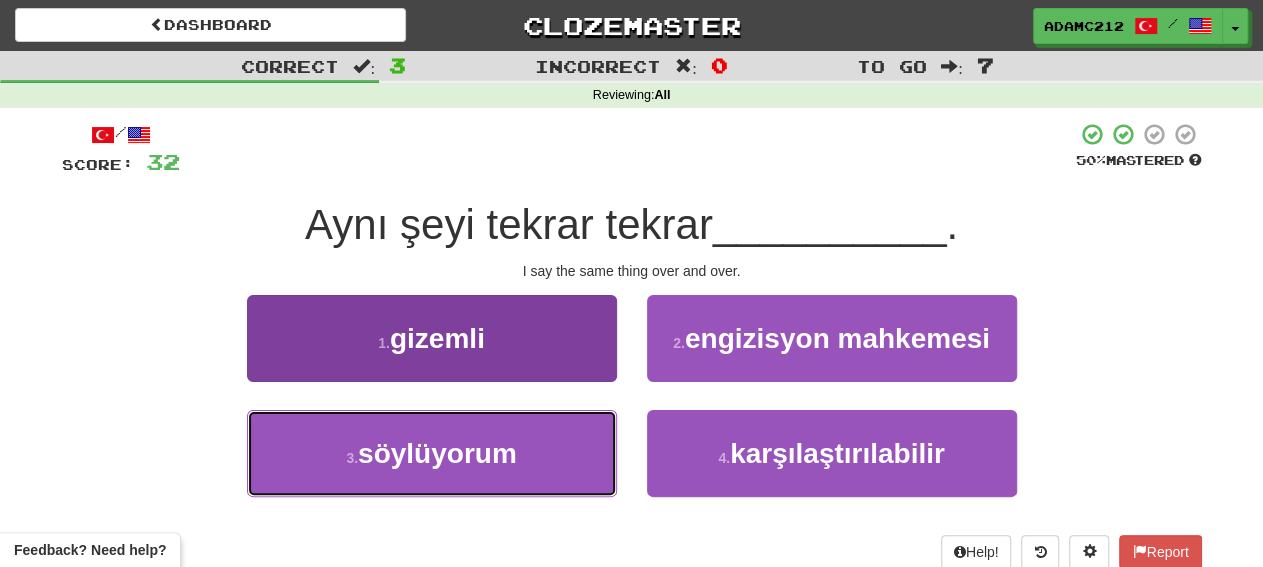 click on "3 .  söylüyorum" at bounding box center [432, 453] 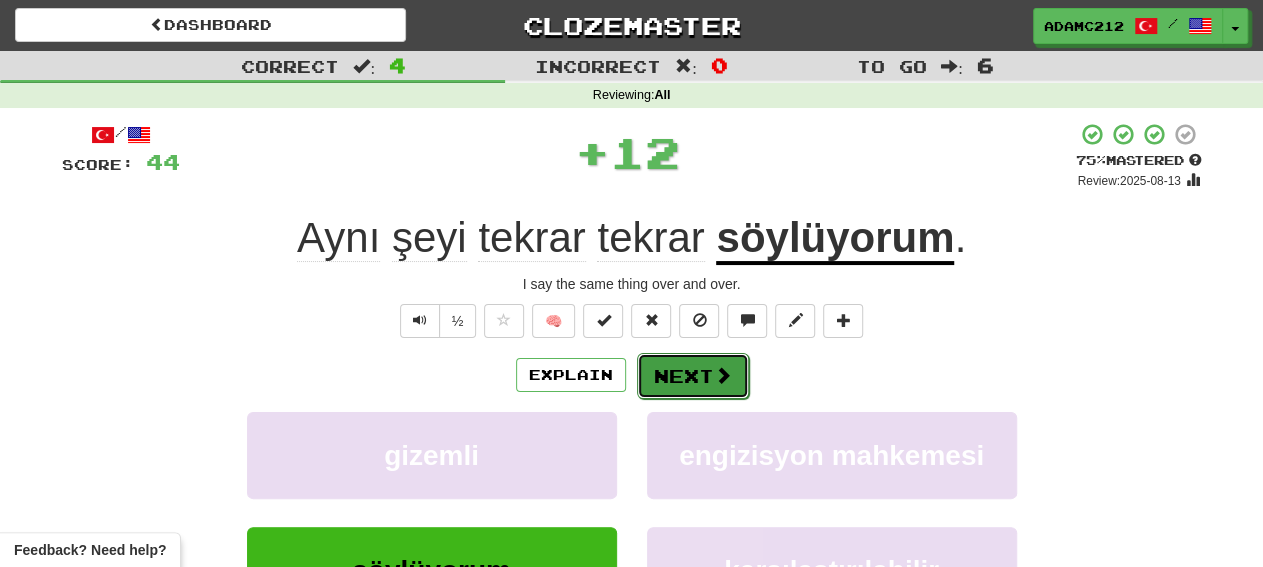 click on "Next" at bounding box center (693, 376) 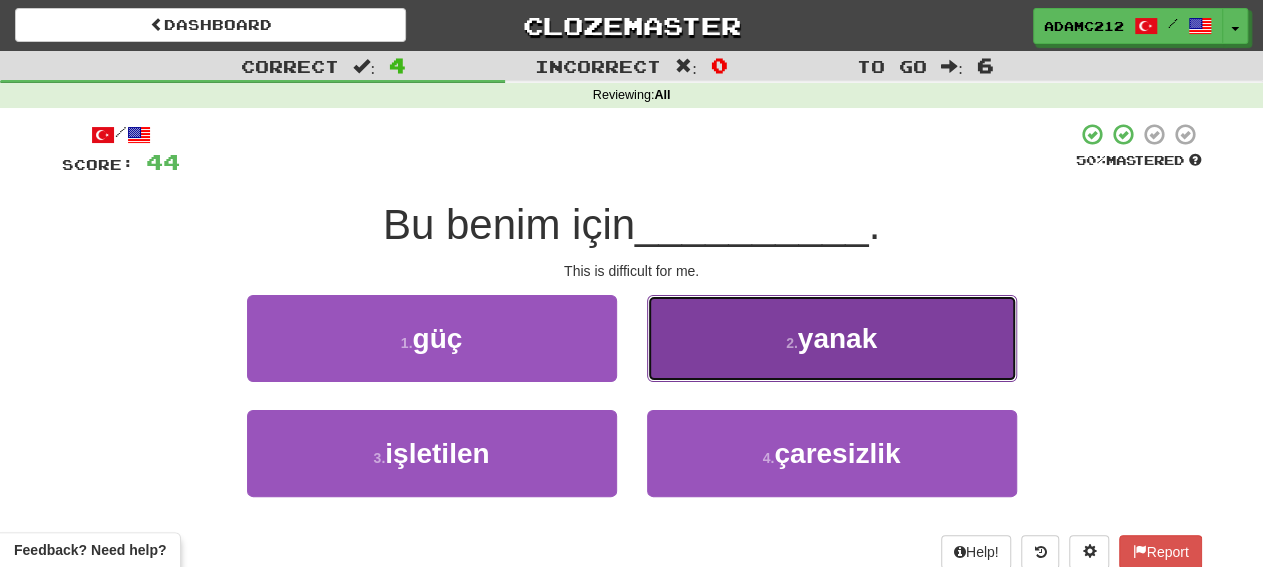 click on "2 .  yanak" at bounding box center [832, 338] 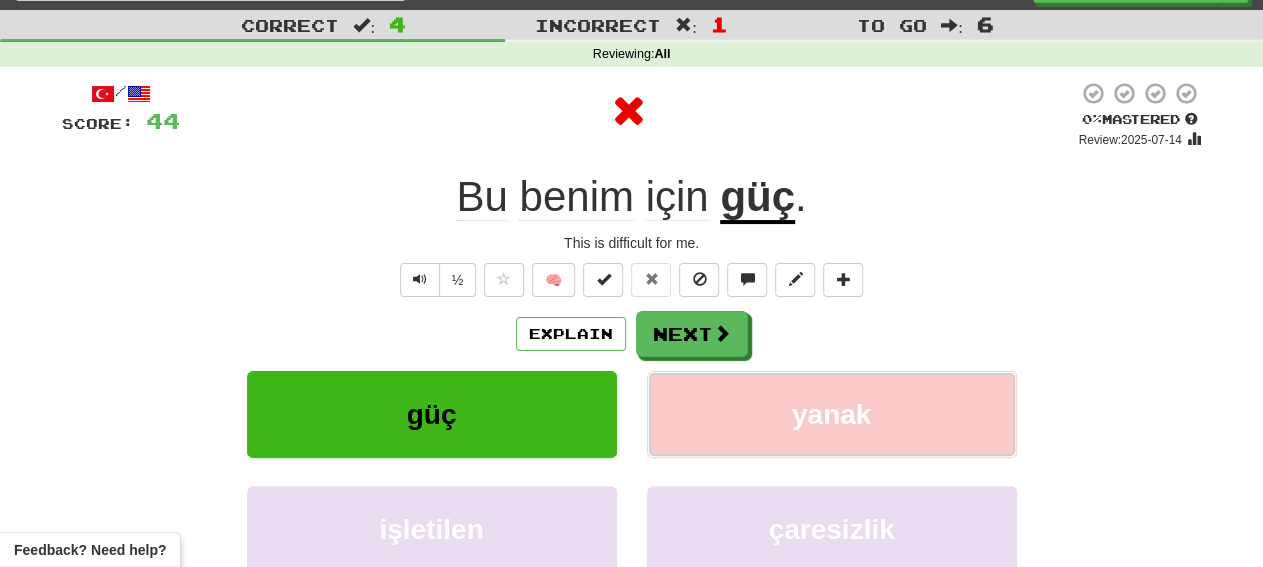 scroll, scrollTop: 0, scrollLeft: 0, axis: both 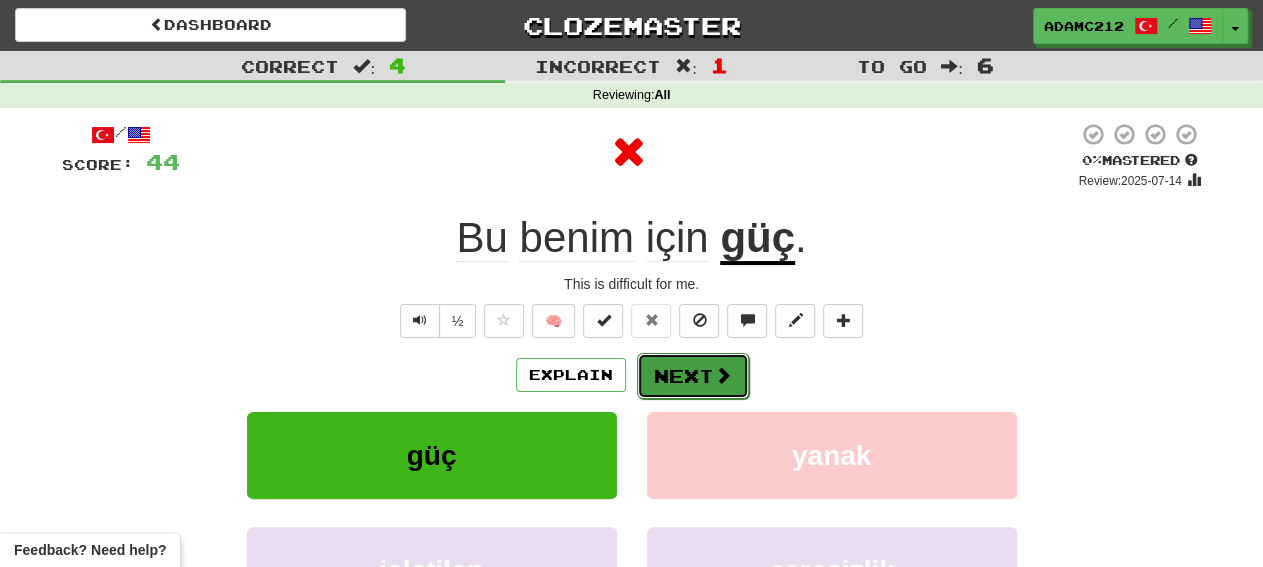 click on "Next" at bounding box center (693, 376) 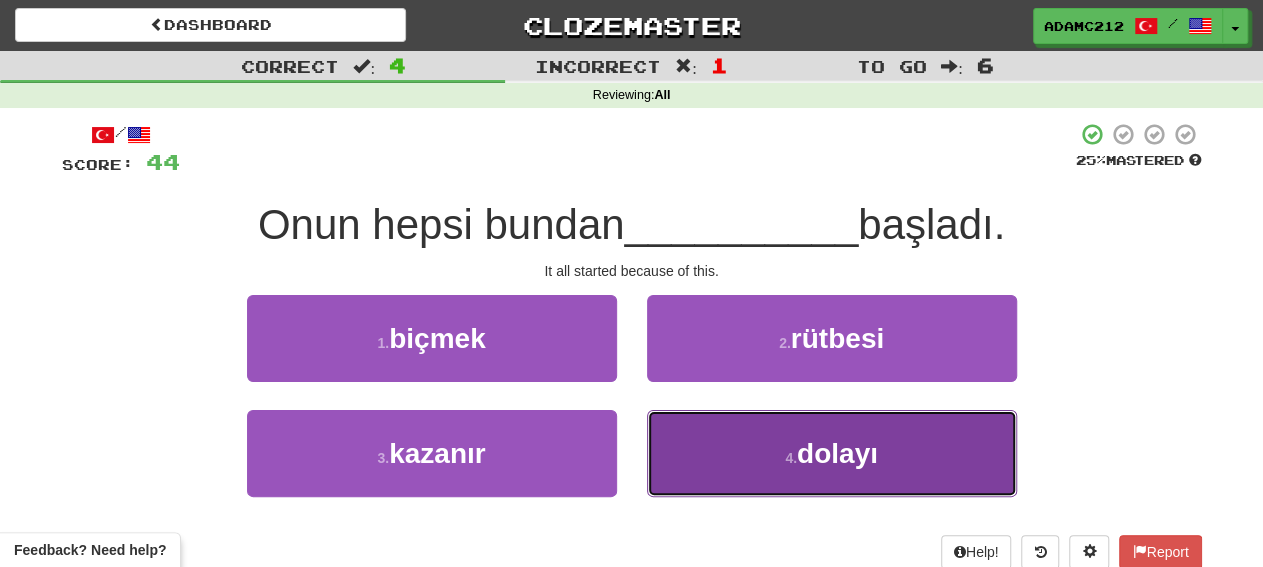 drag, startPoint x: 831, startPoint y: 456, endPoint x: 865, endPoint y: 416, distance: 52.49762 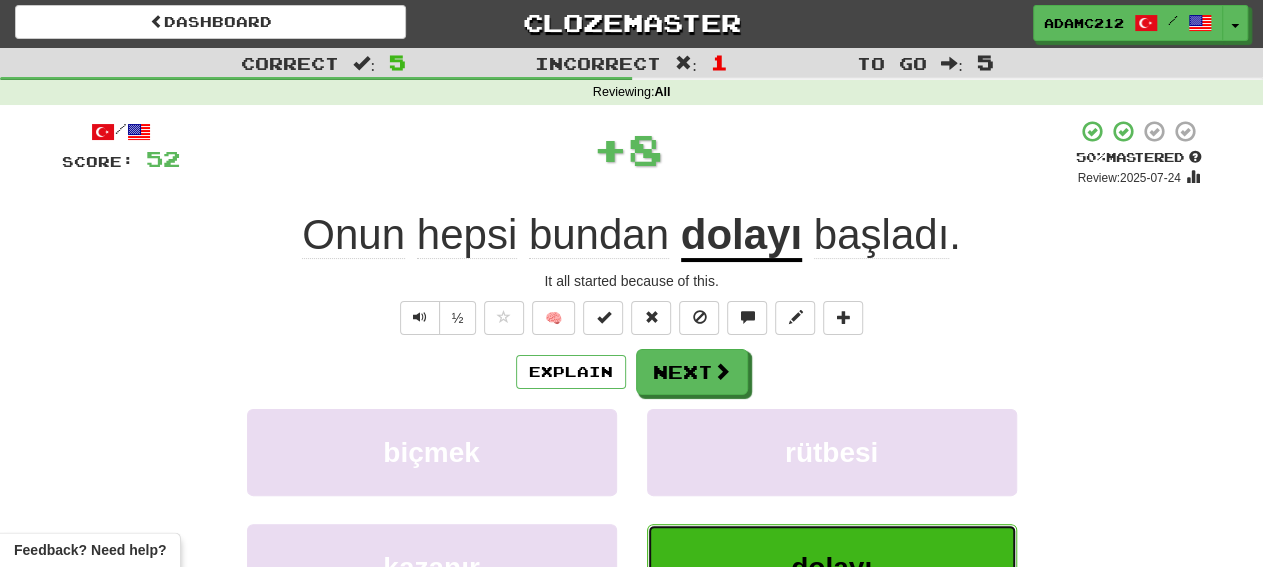 scroll, scrollTop: 0, scrollLeft: 0, axis: both 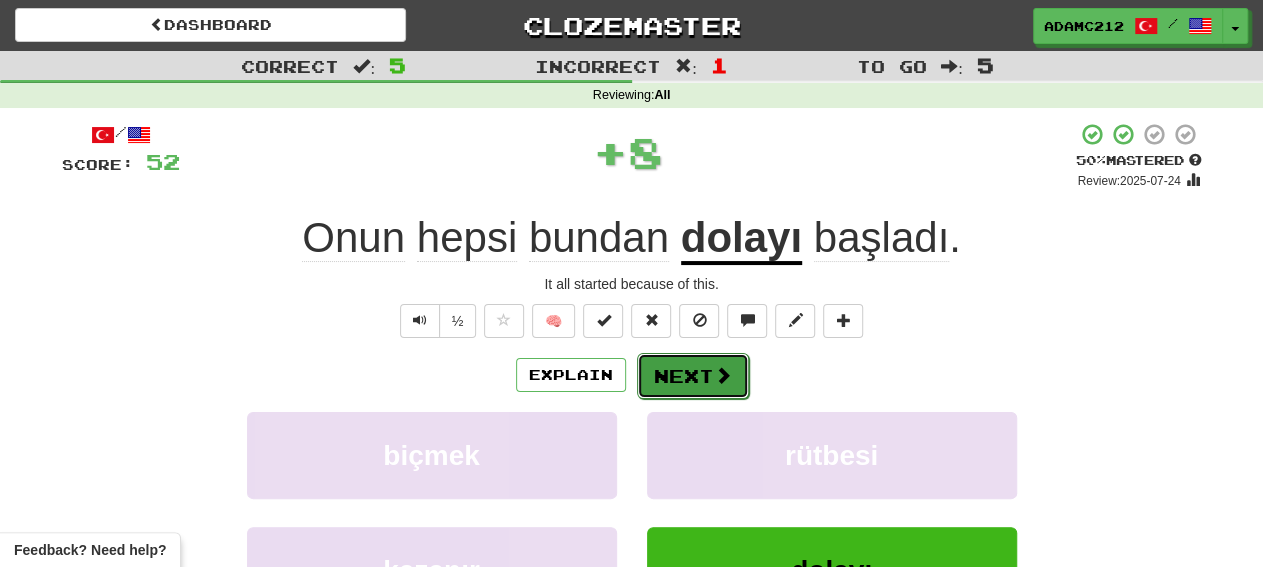 click at bounding box center [723, 375] 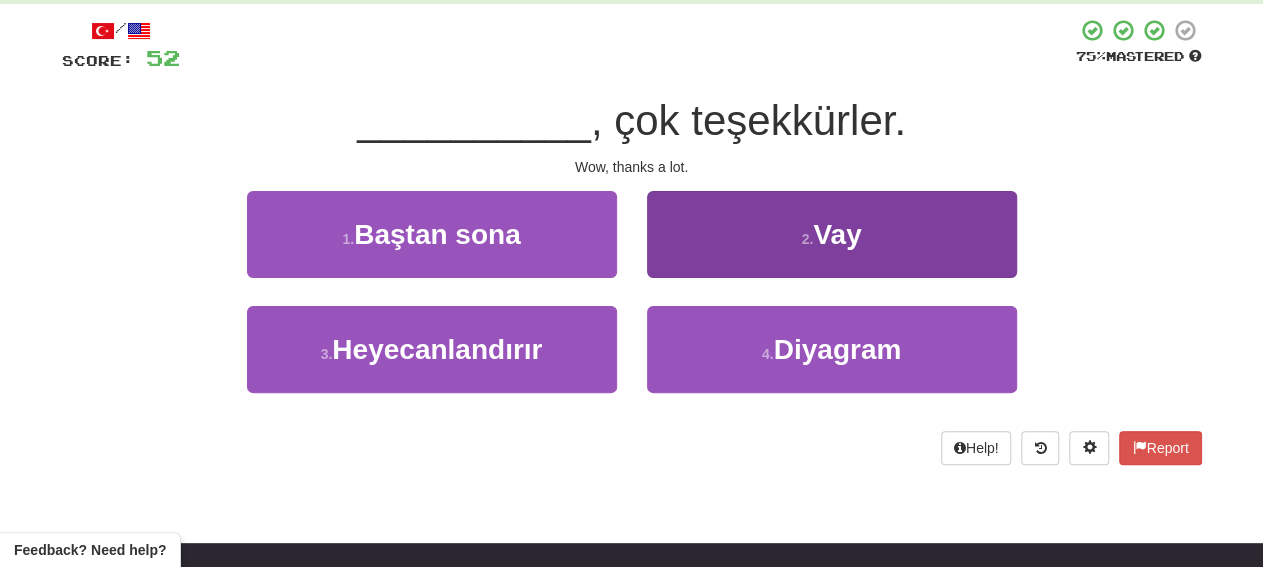 scroll, scrollTop: 0, scrollLeft: 0, axis: both 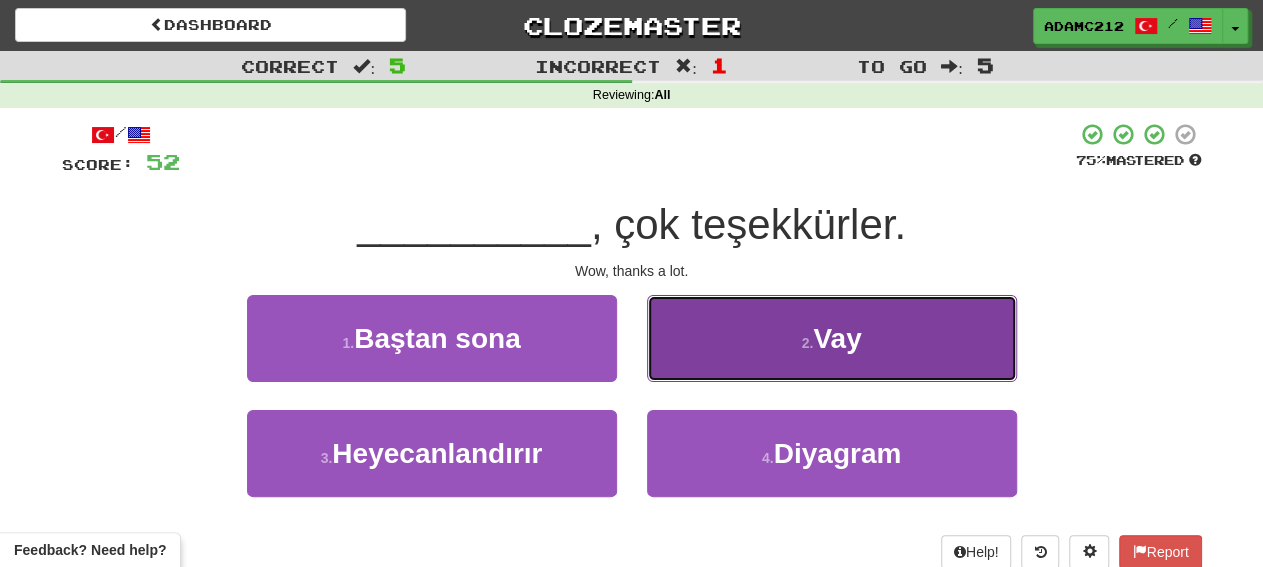 click on "2 .  Vay" at bounding box center (832, 338) 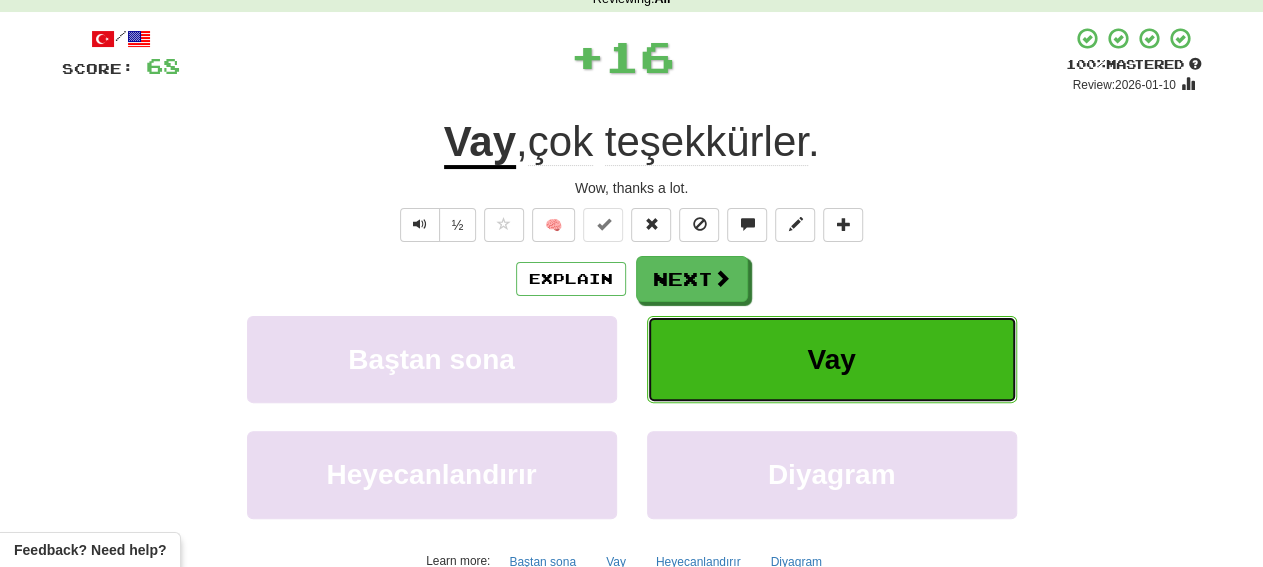 scroll, scrollTop: 0, scrollLeft: 0, axis: both 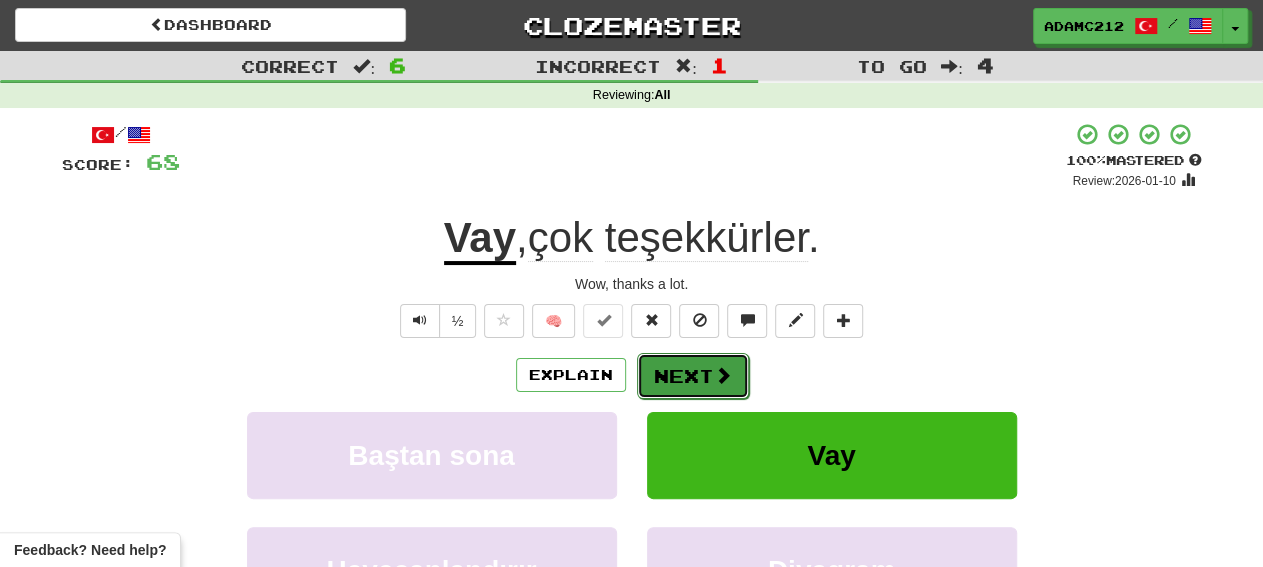 click on "Next" at bounding box center (693, 376) 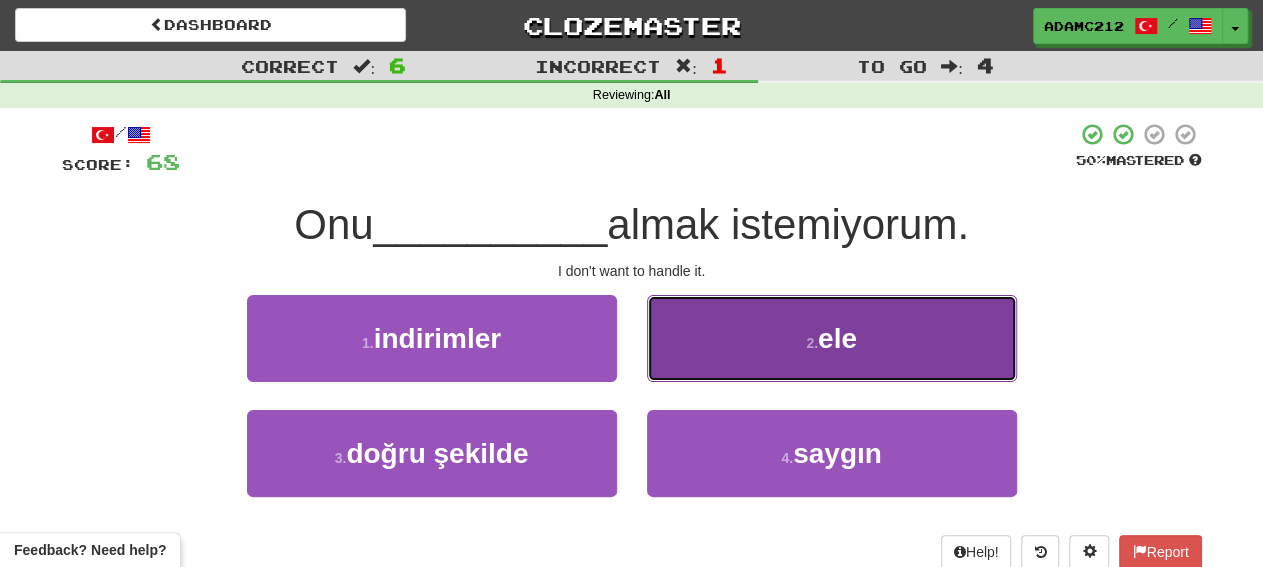 click on "2 .  ele" at bounding box center [832, 338] 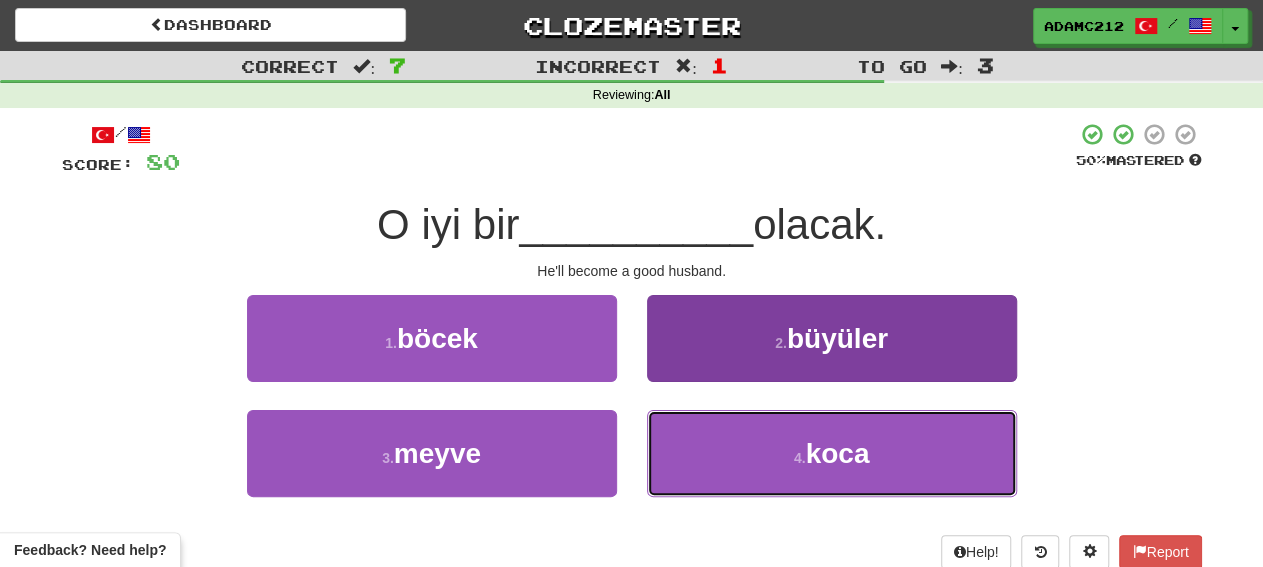 click on "4 .  koca" at bounding box center [832, 453] 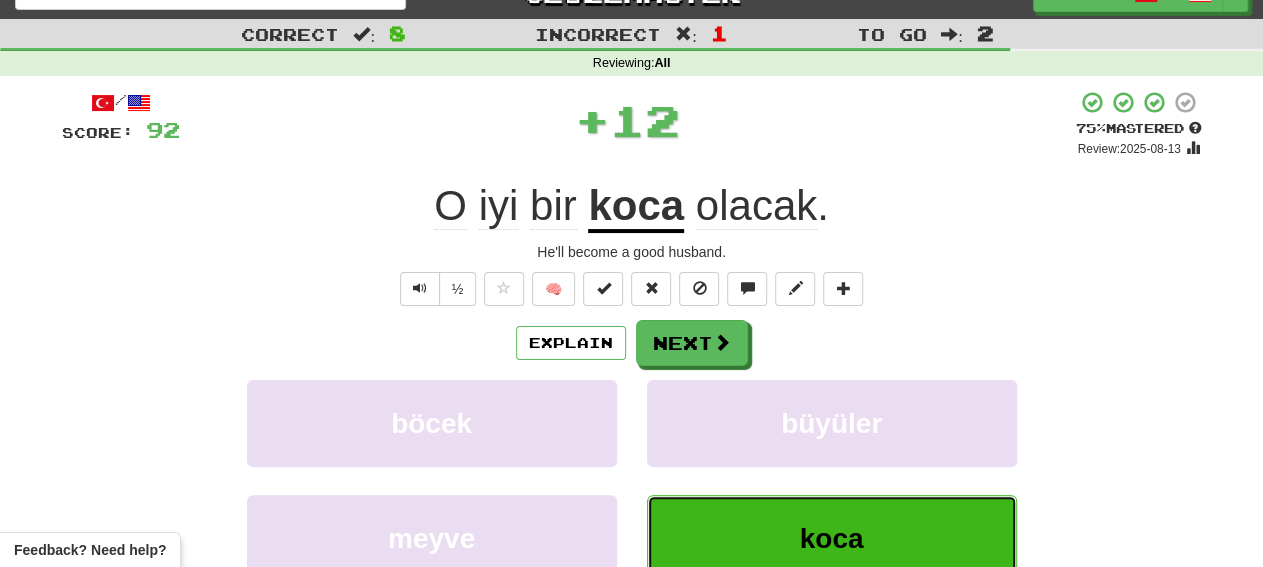 scroll, scrollTop: 0, scrollLeft: 0, axis: both 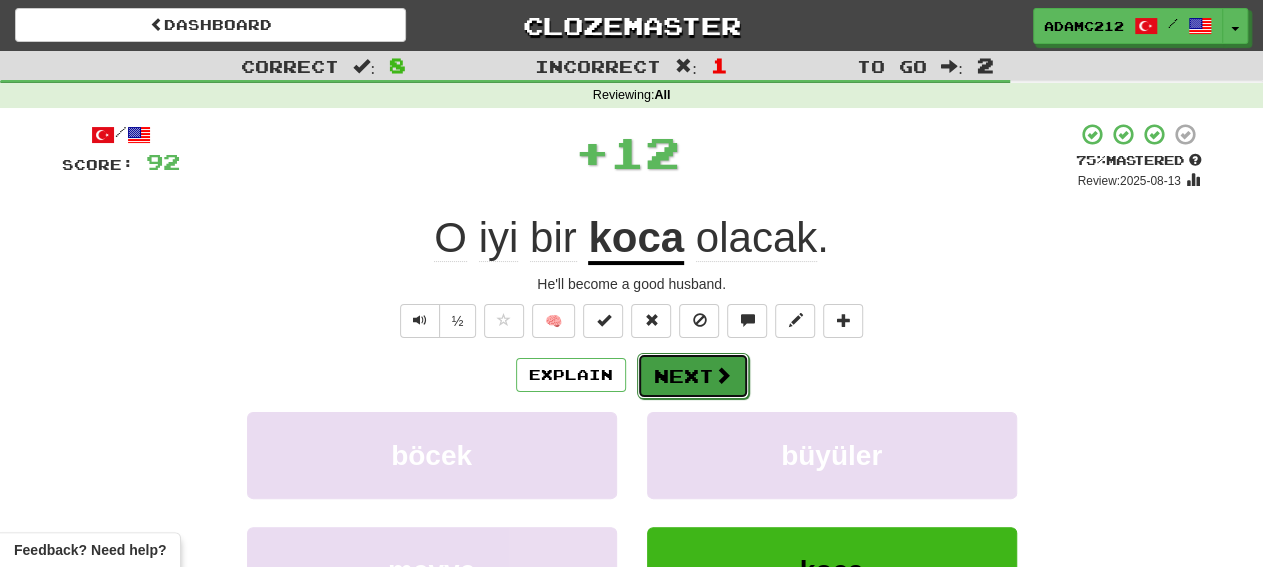 click at bounding box center (723, 375) 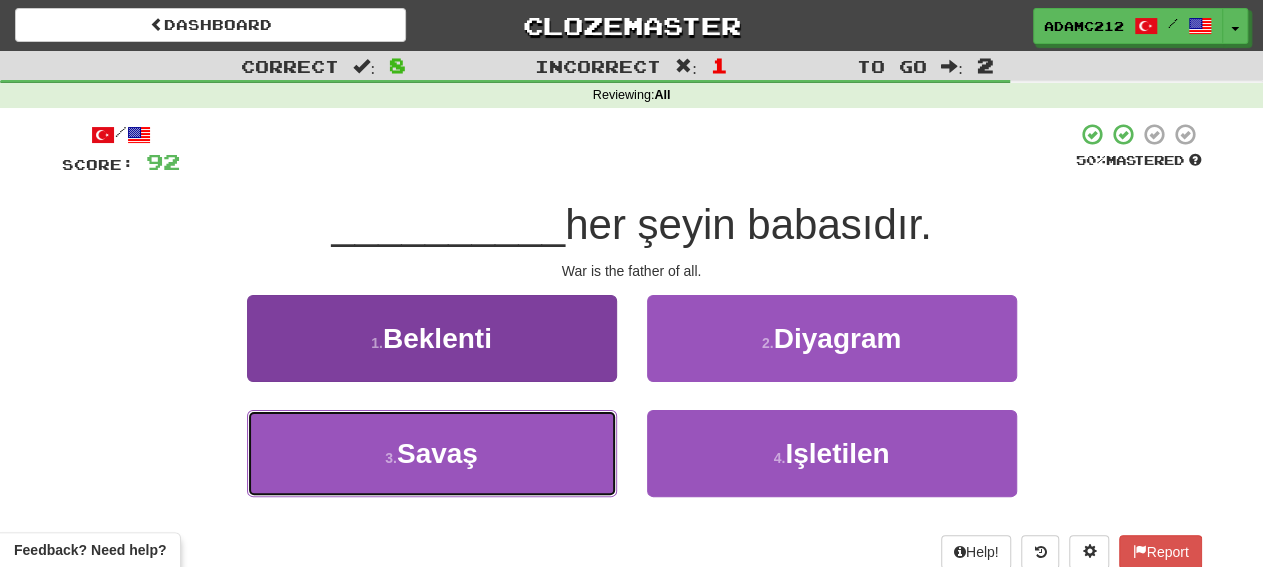 click on "3 .  Savaş" at bounding box center (432, 453) 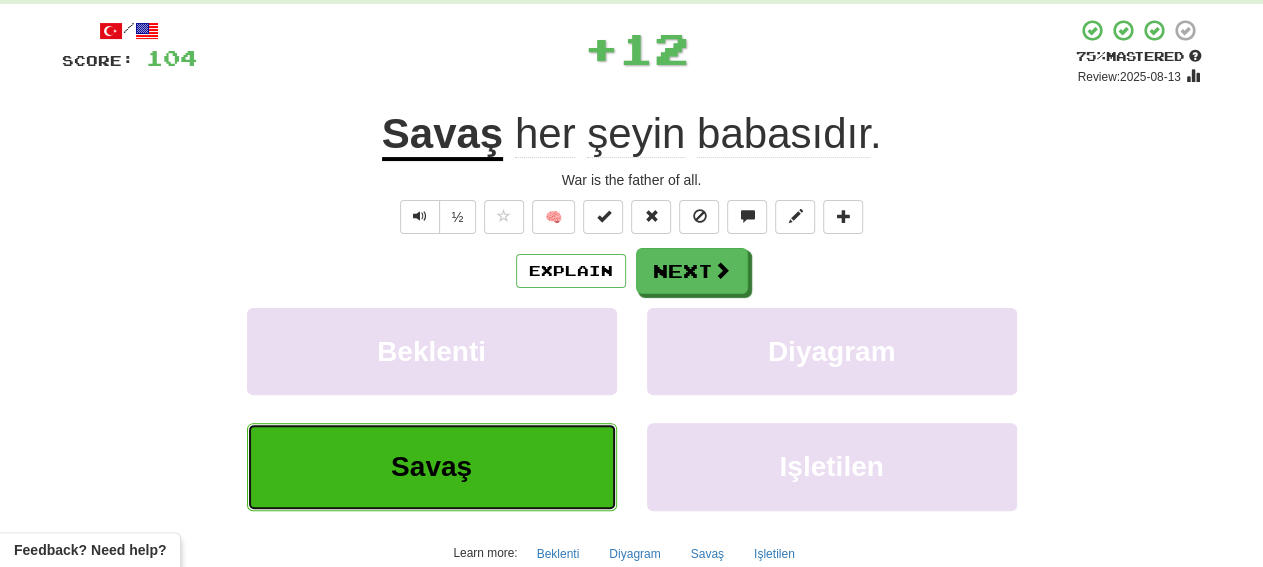 scroll, scrollTop: 0, scrollLeft: 0, axis: both 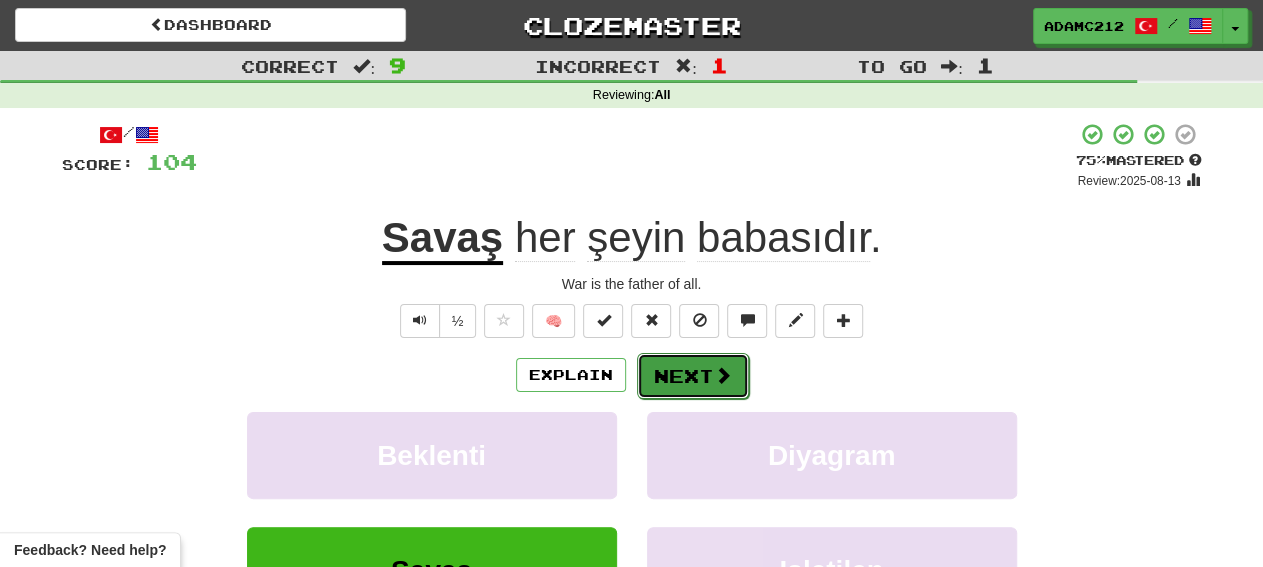 click on "Next" at bounding box center [693, 376] 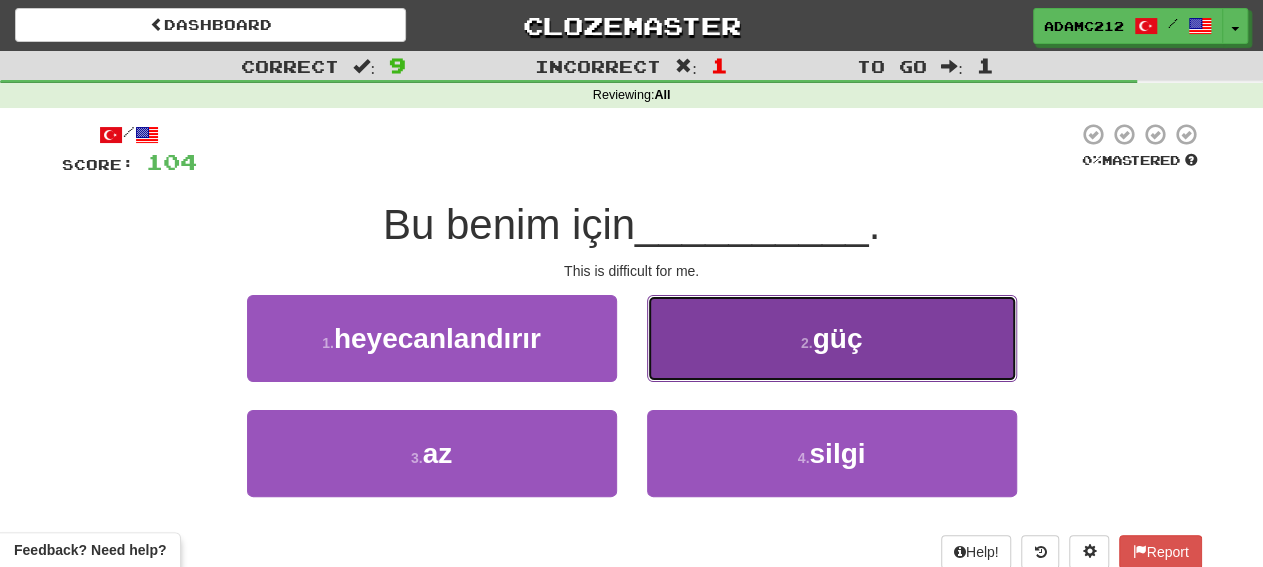 click on "2 .  güç" at bounding box center (832, 338) 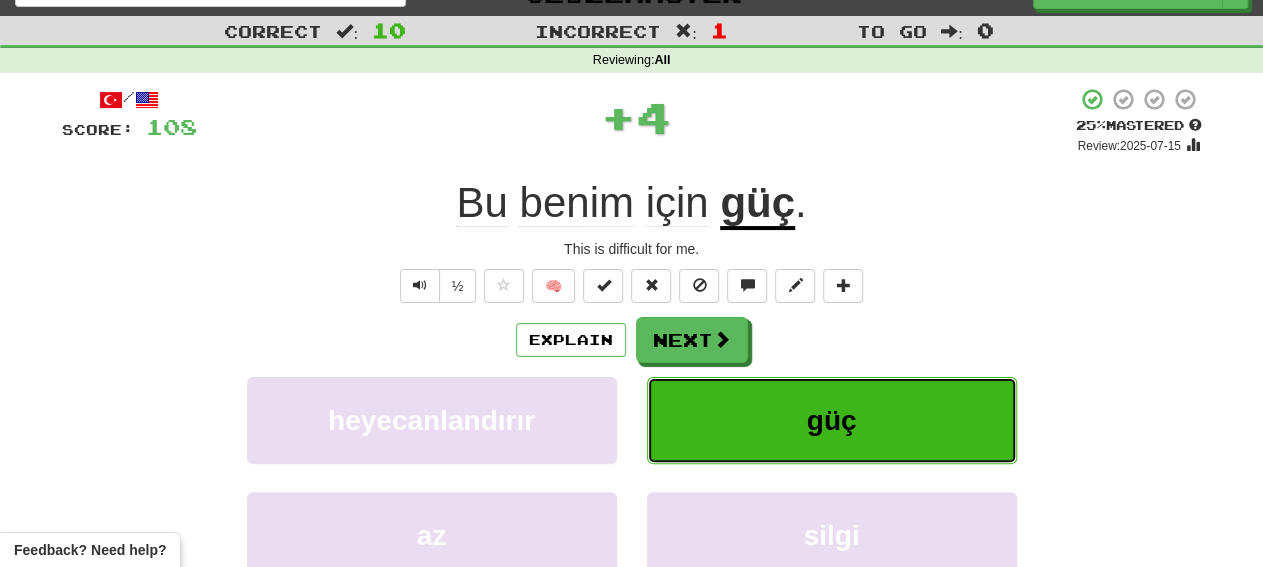 scroll, scrollTop: 0, scrollLeft: 0, axis: both 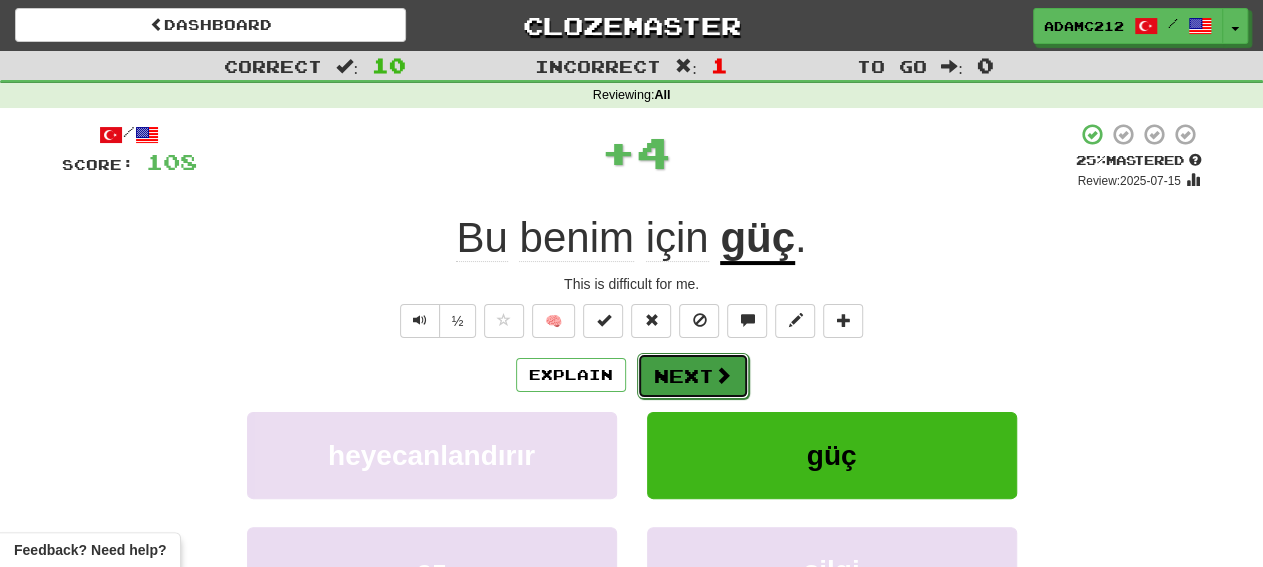 click on "Next" at bounding box center [693, 376] 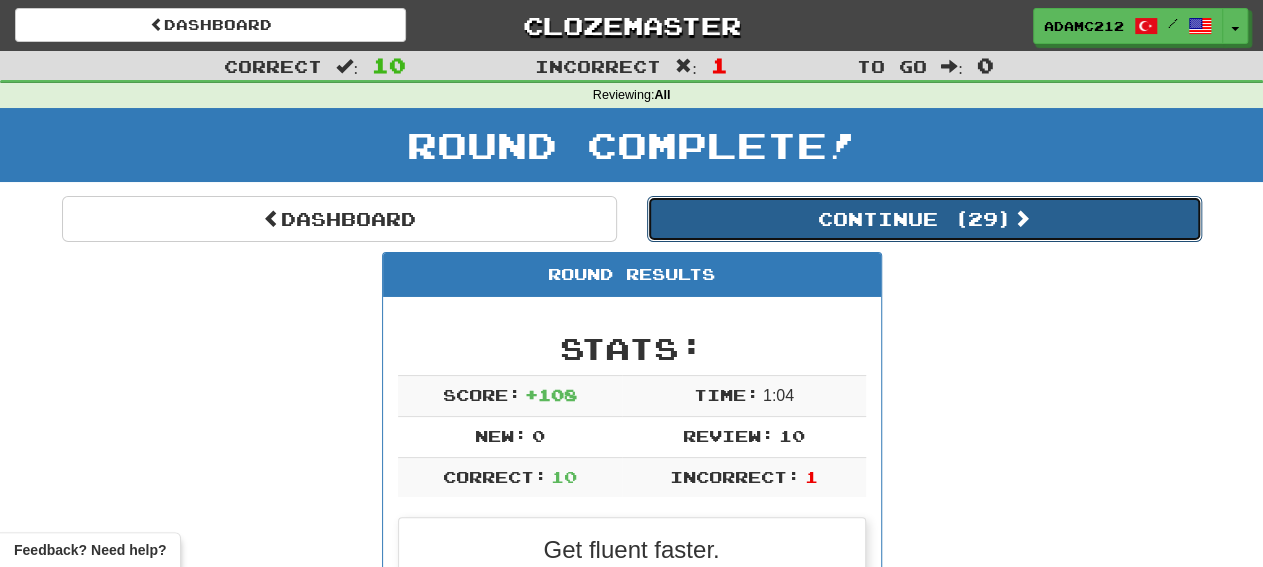 click at bounding box center [1022, 218] 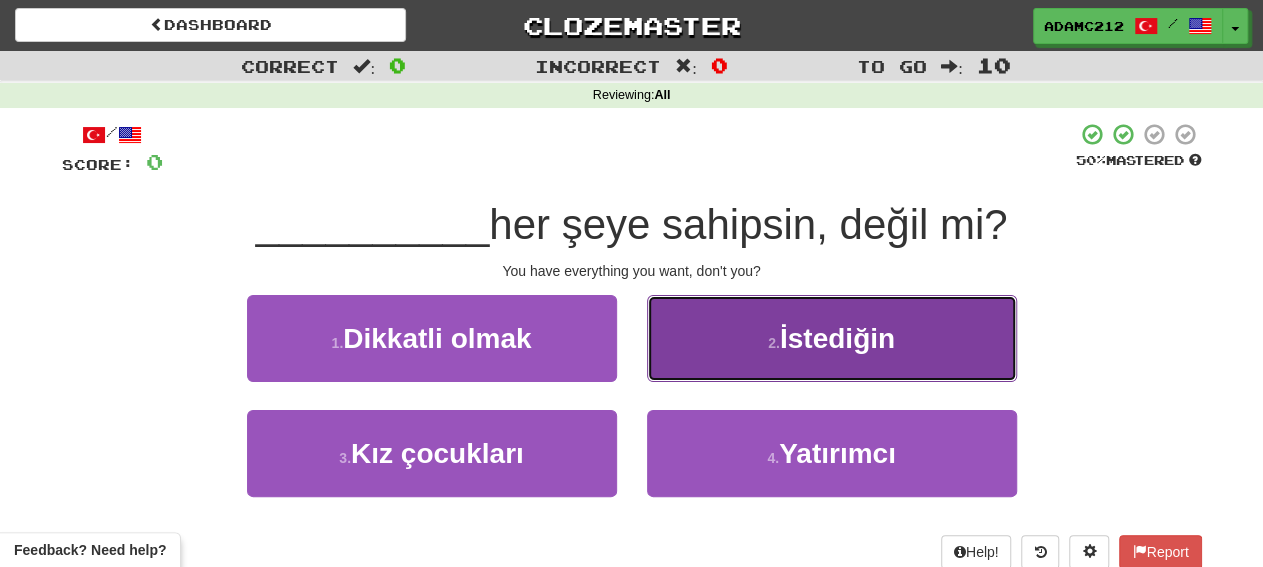click on "2 .  İstediğin" at bounding box center (832, 338) 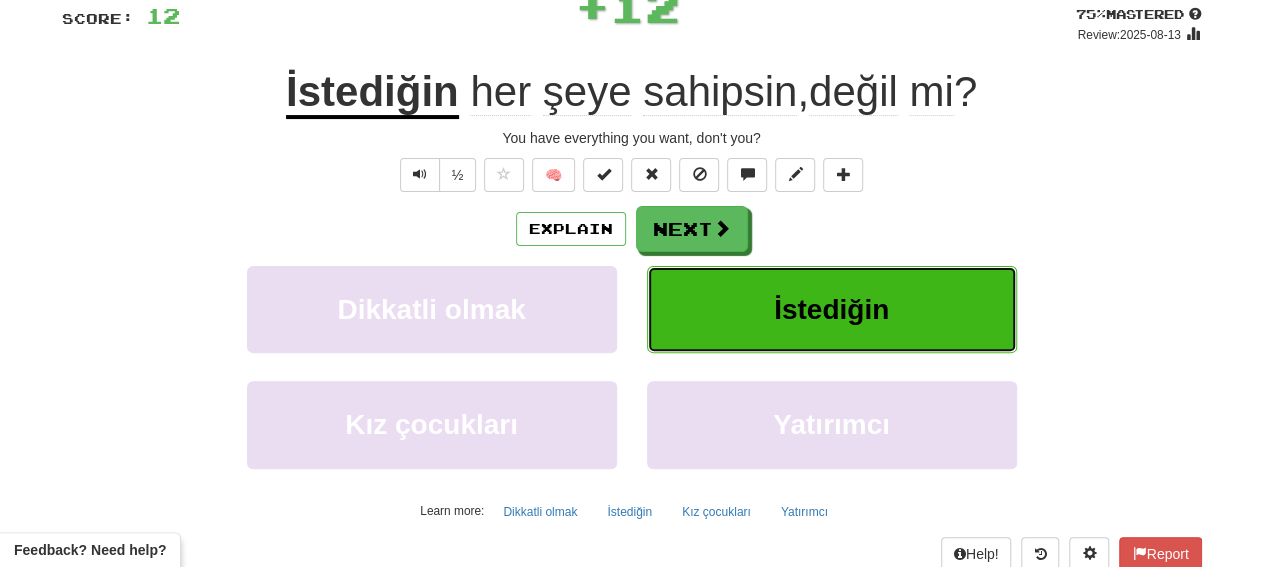 scroll, scrollTop: 104, scrollLeft: 0, axis: vertical 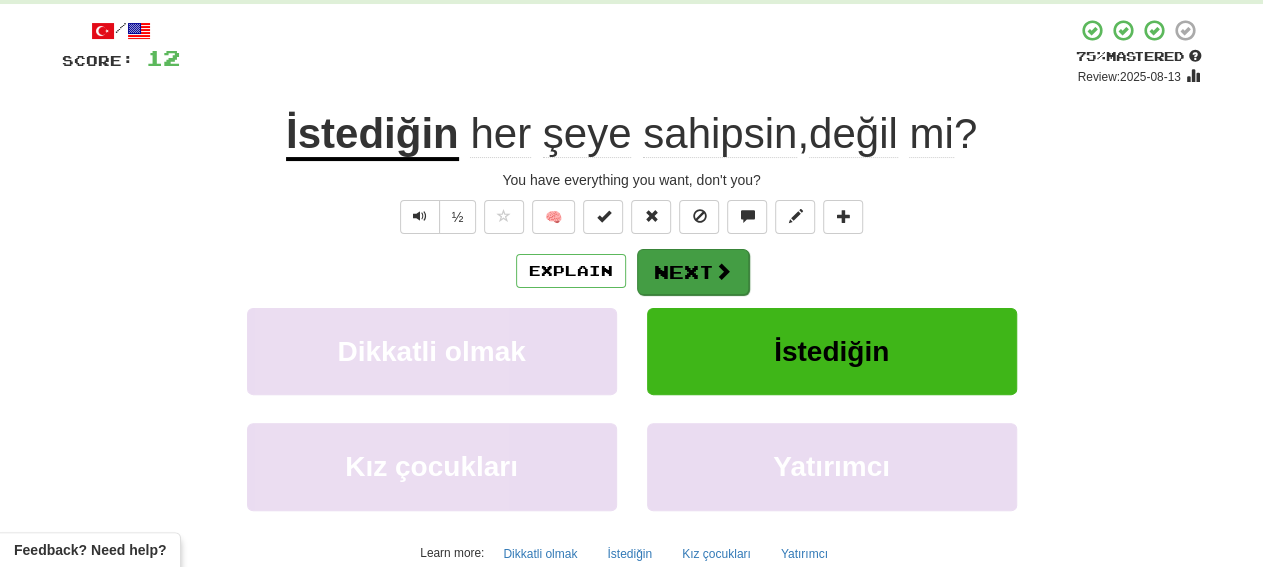 click on "Explain Next" at bounding box center (632, 271) 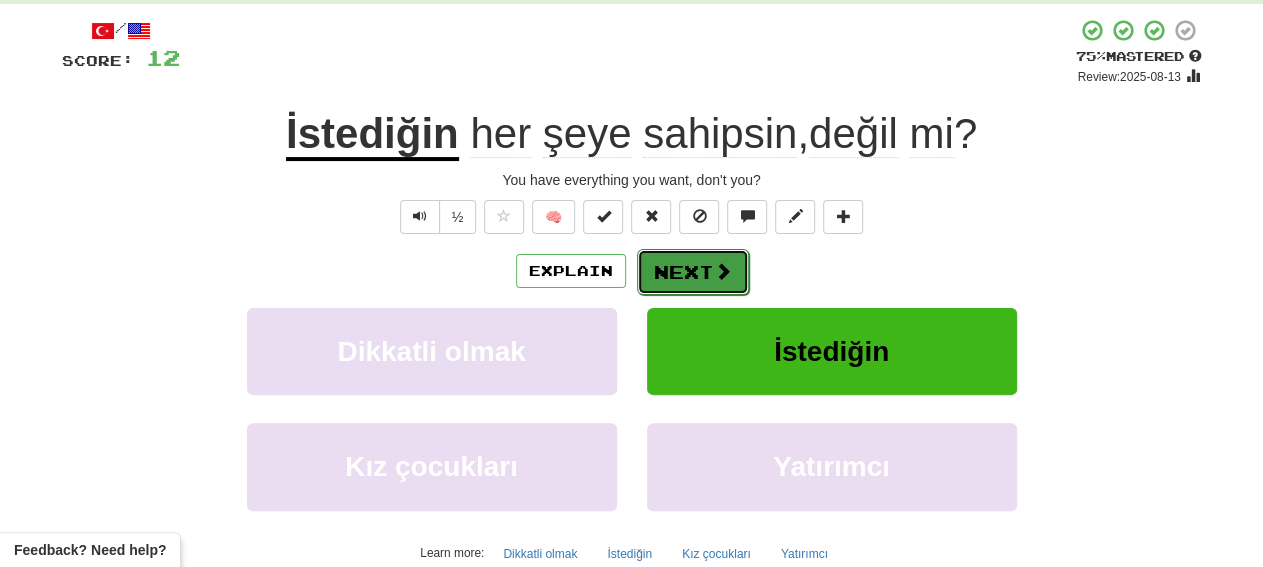 click on "Next" at bounding box center (693, 272) 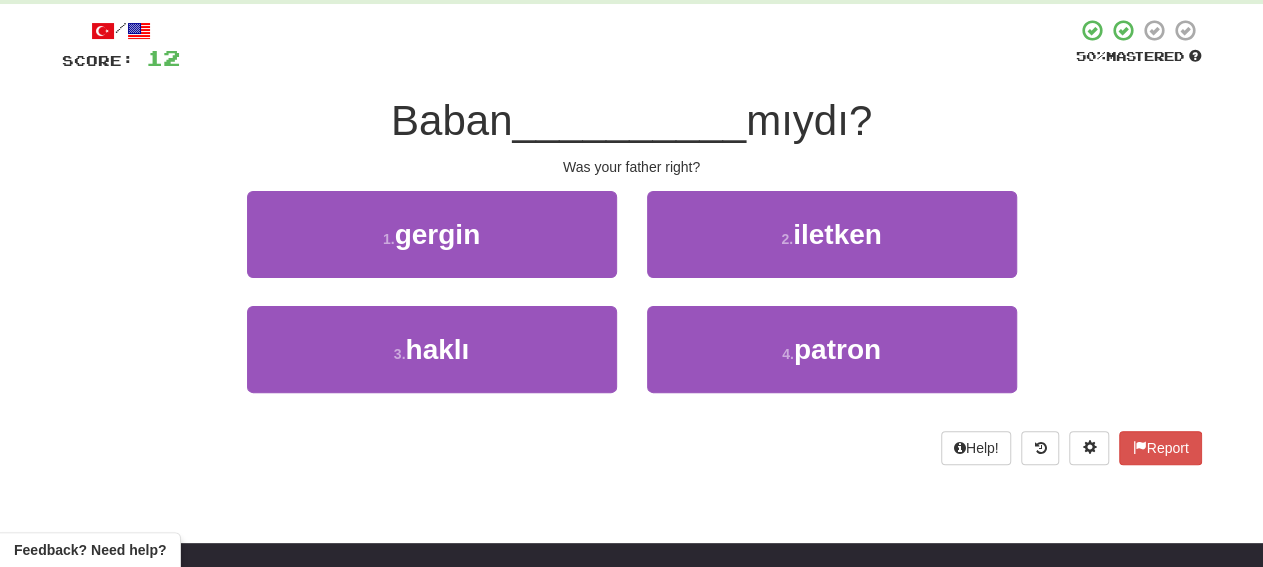 scroll, scrollTop: 0, scrollLeft: 0, axis: both 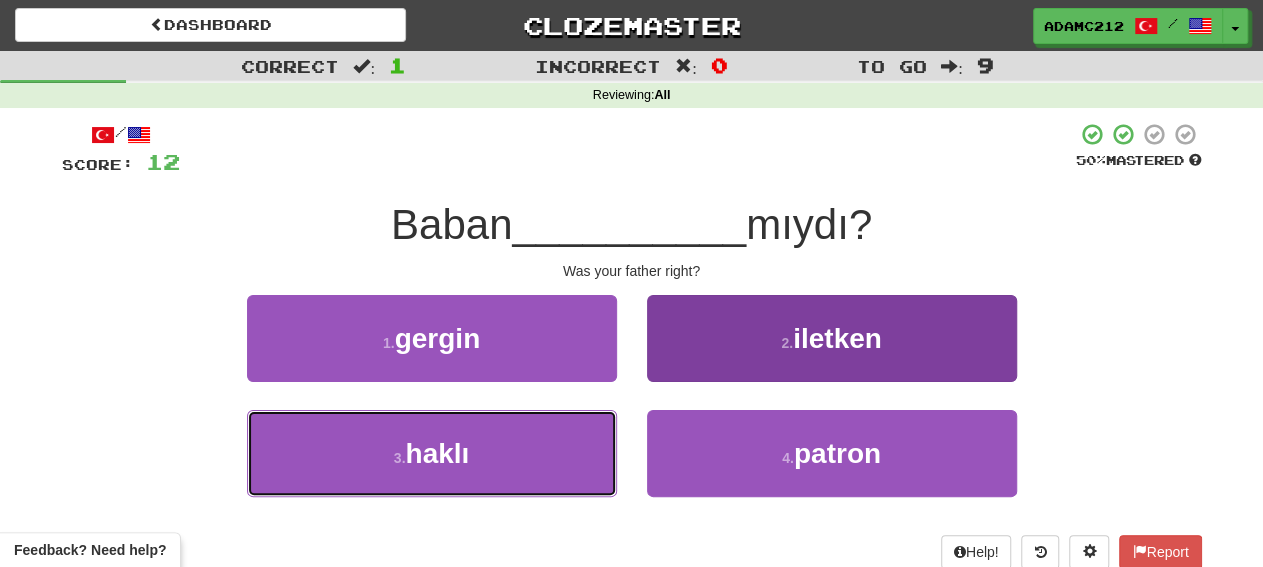 click on "3 .  haklı" at bounding box center (432, 453) 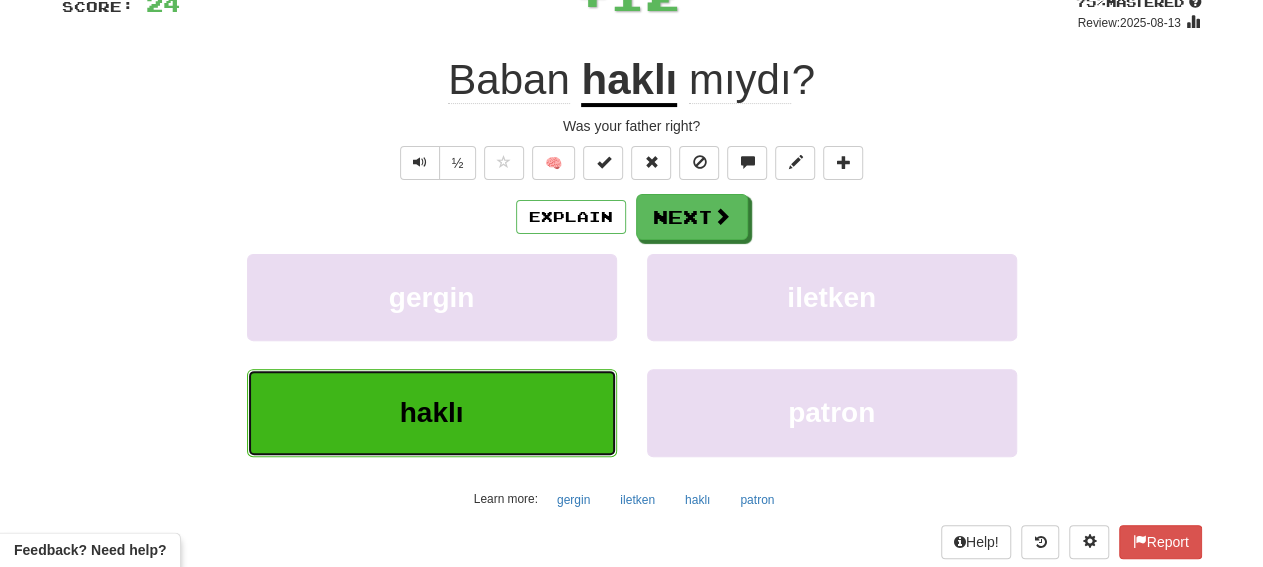 scroll, scrollTop: 104, scrollLeft: 0, axis: vertical 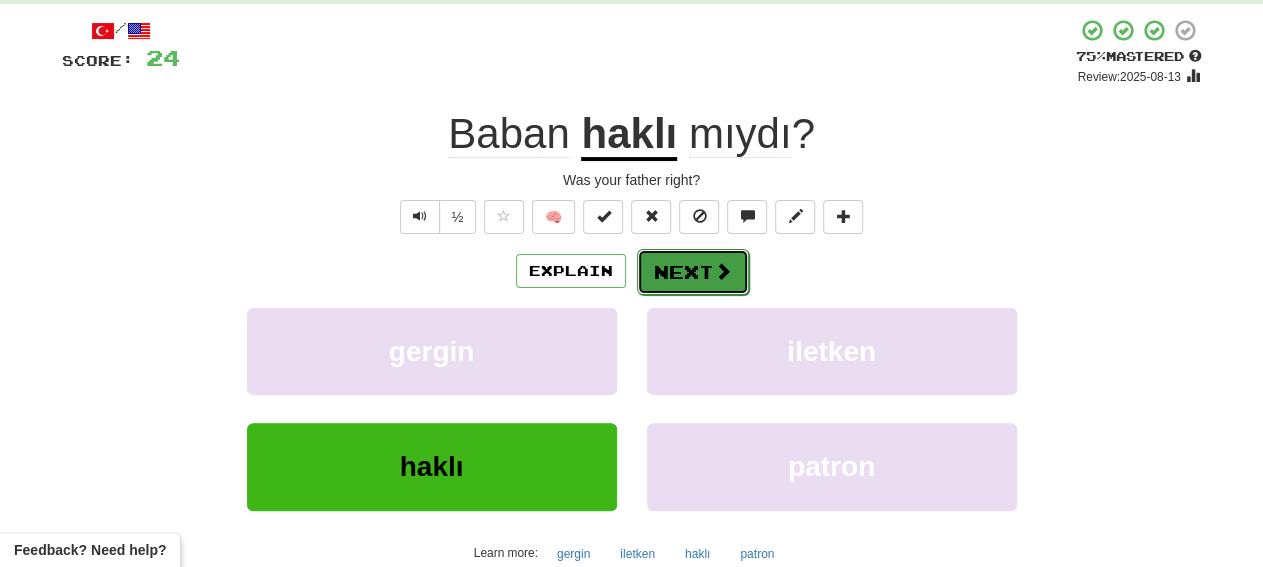 click on "Next" at bounding box center (693, 272) 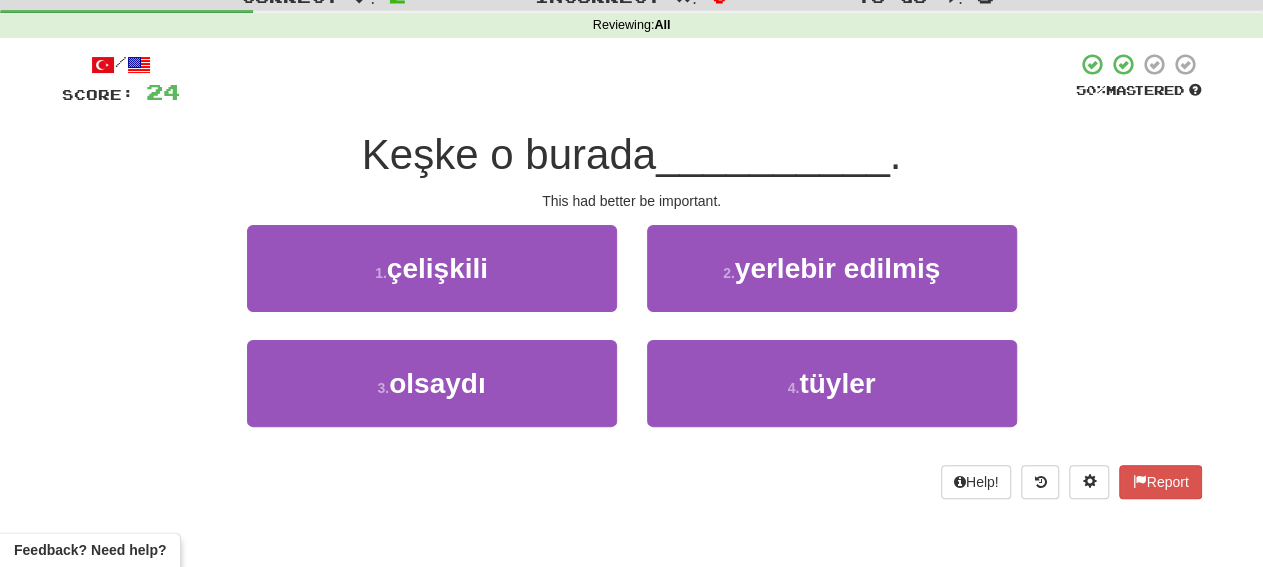 scroll, scrollTop: 0, scrollLeft: 0, axis: both 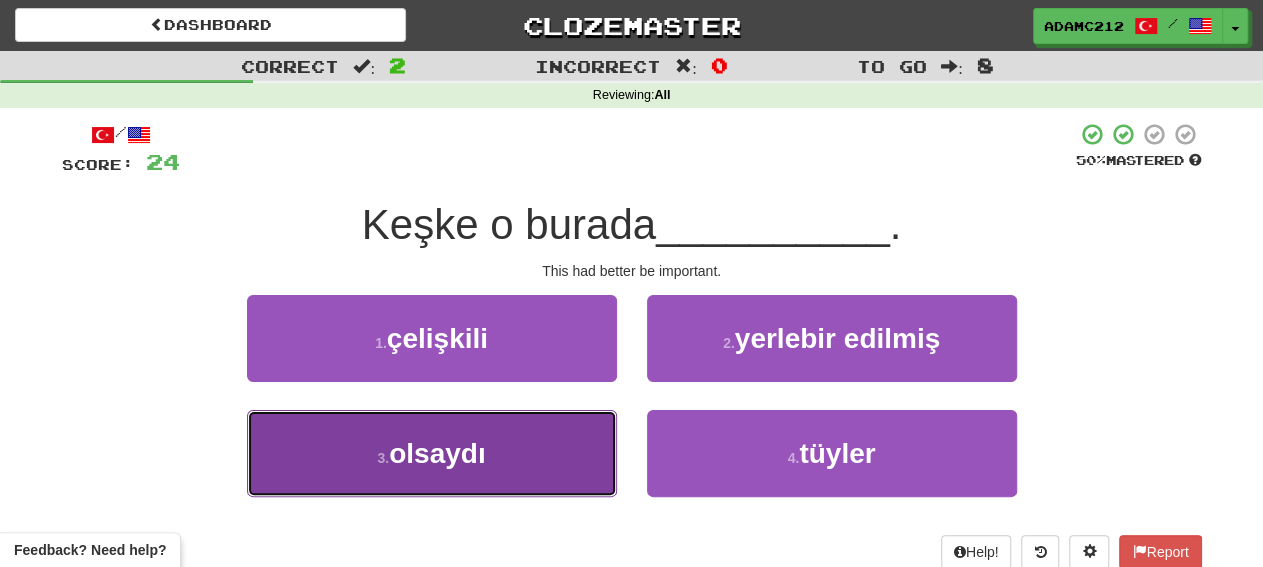 click on "3 .  olsaydı" at bounding box center [432, 453] 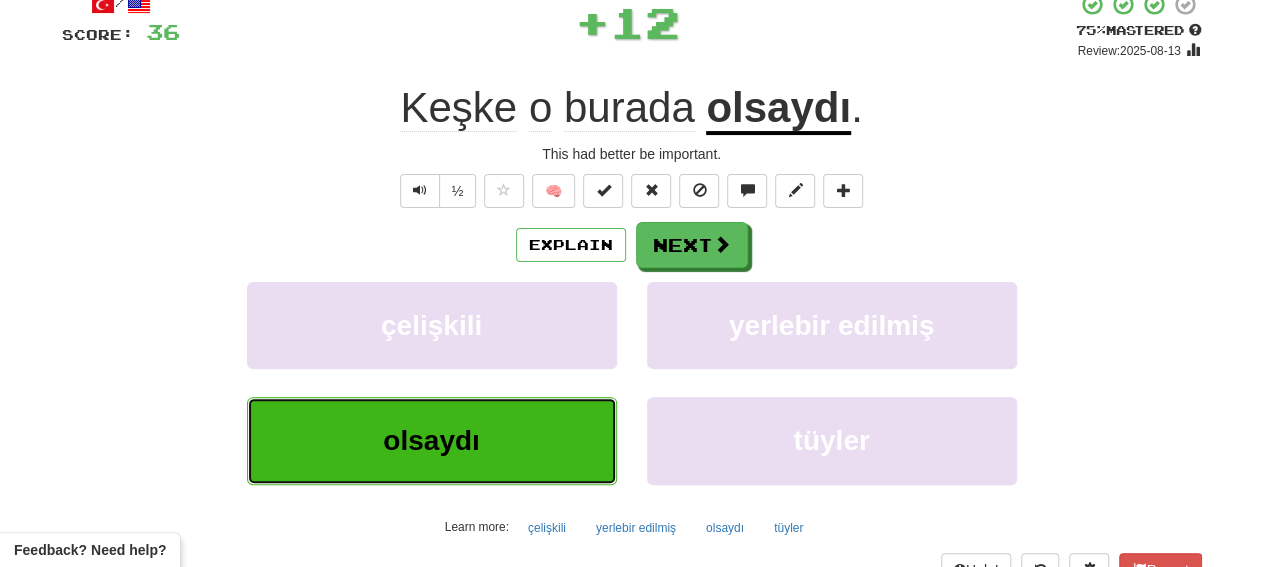 scroll, scrollTop: 104, scrollLeft: 0, axis: vertical 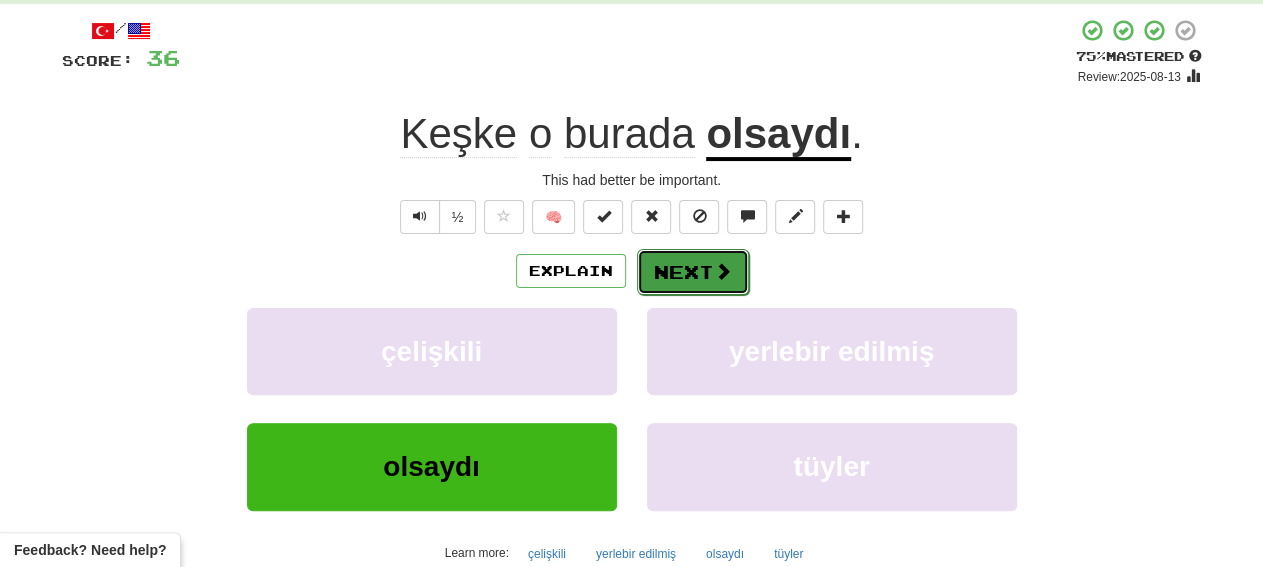 click on "Next" at bounding box center (693, 272) 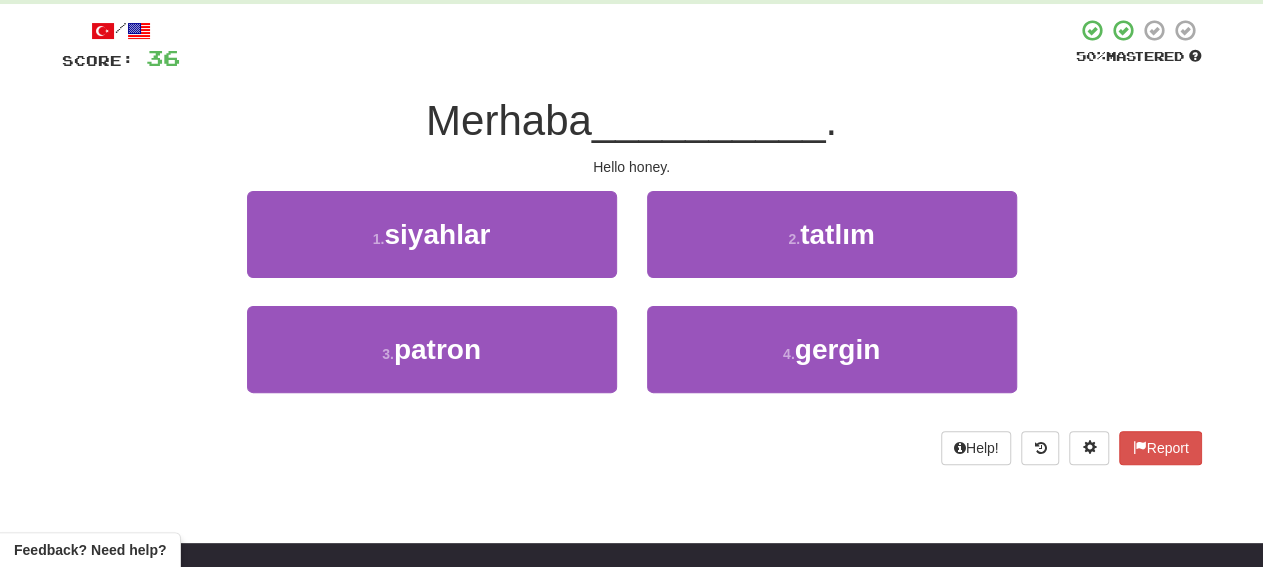 scroll, scrollTop: 0, scrollLeft: 0, axis: both 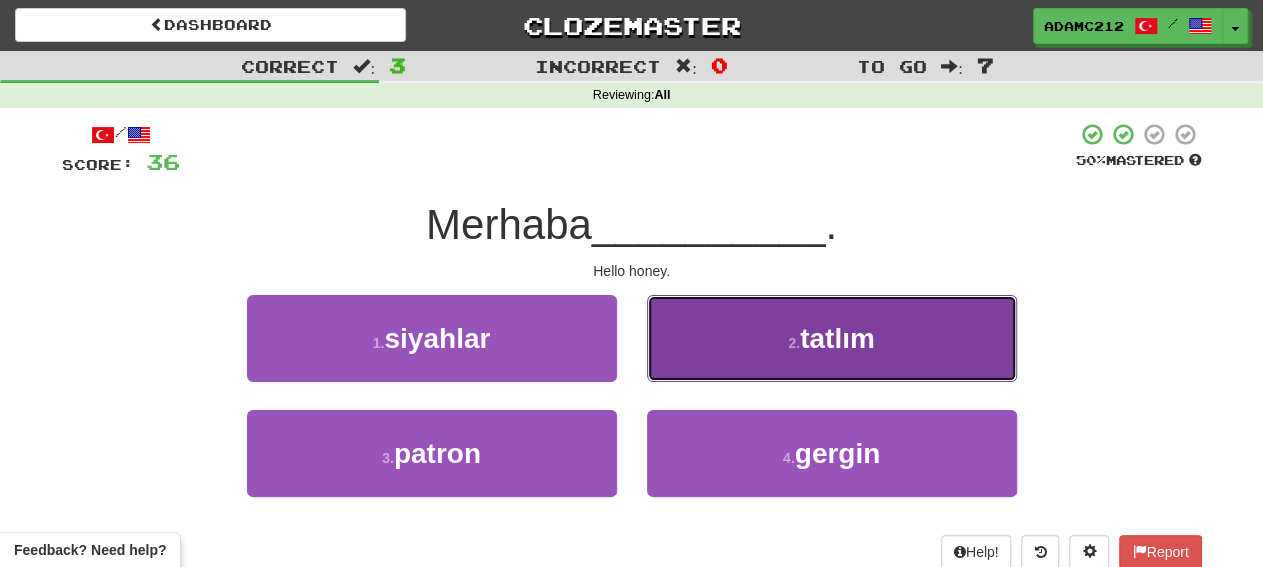 click on "2 .  tatlım" at bounding box center [832, 338] 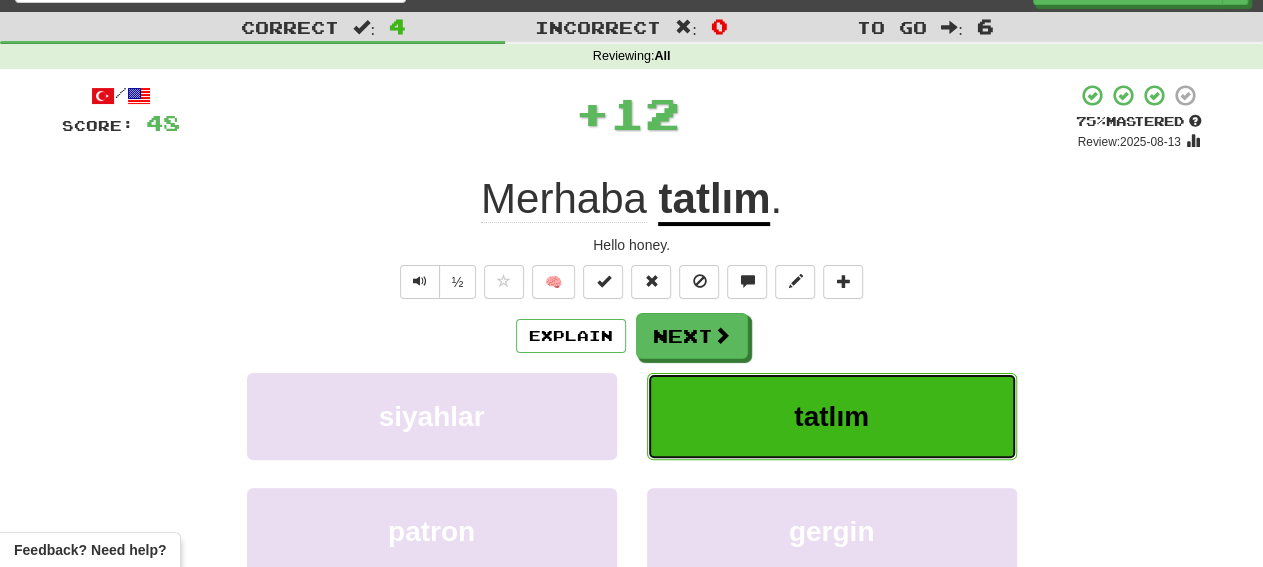 scroll, scrollTop: 0, scrollLeft: 0, axis: both 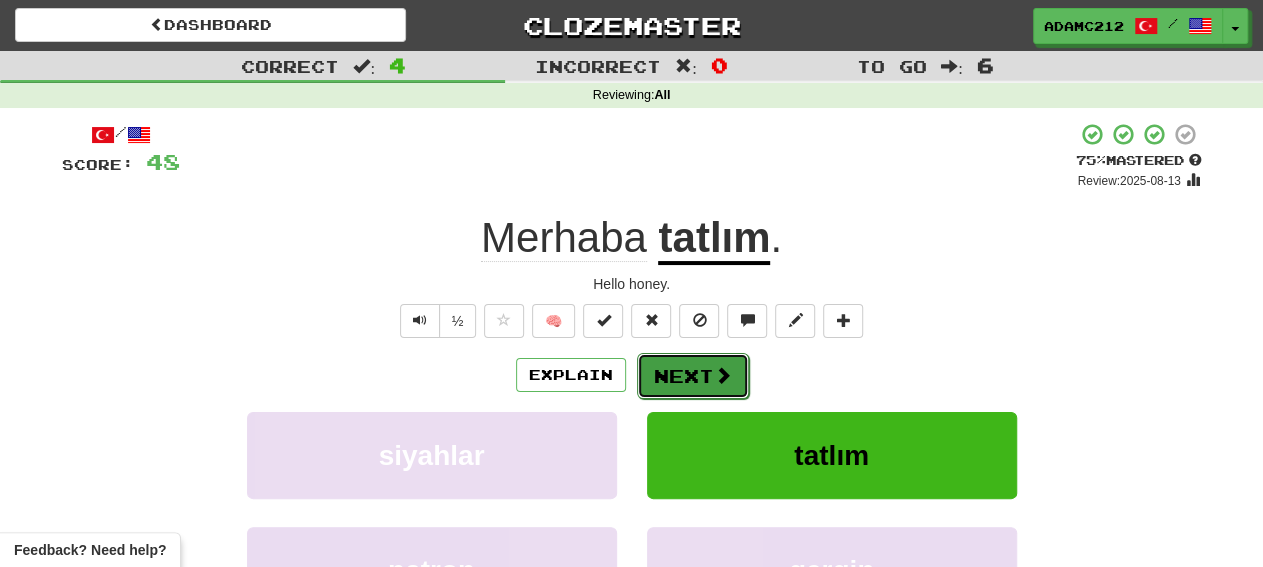 click on "Next" at bounding box center (693, 376) 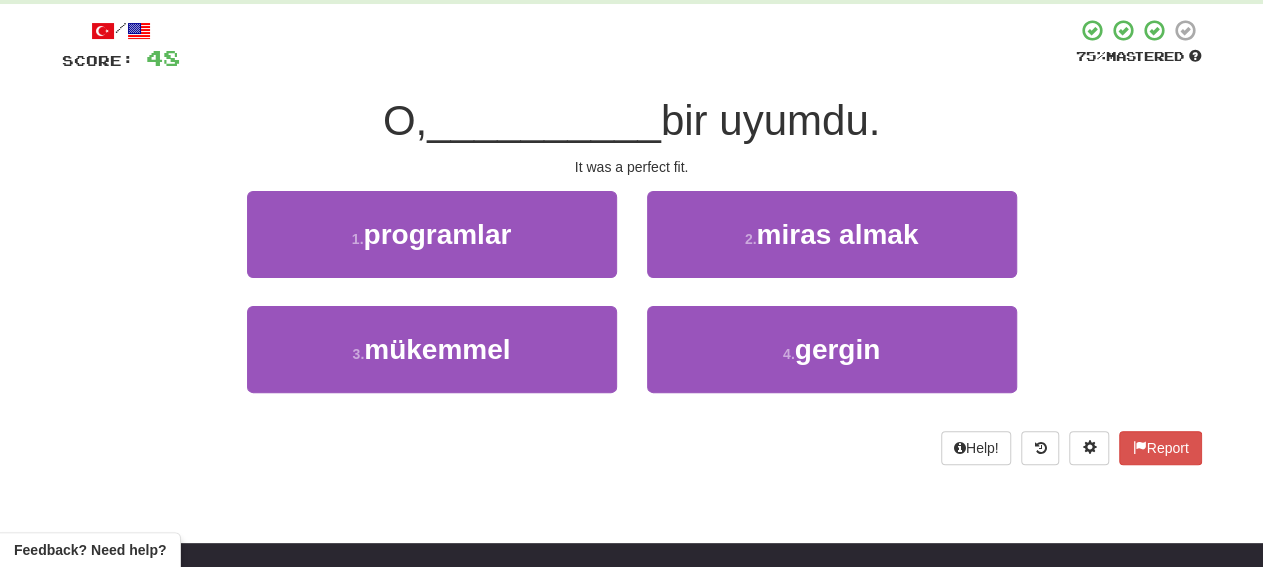 scroll, scrollTop: 0, scrollLeft: 0, axis: both 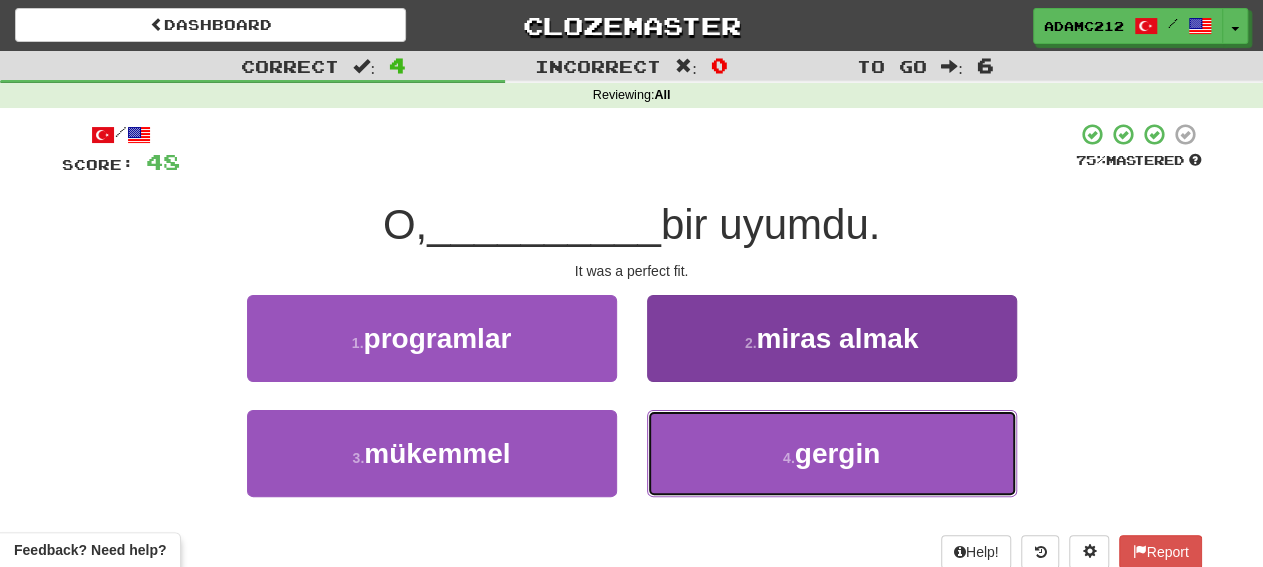 drag, startPoint x: 922, startPoint y: 458, endPoint x: 953, endPoint y: 429, distance: 42.44997 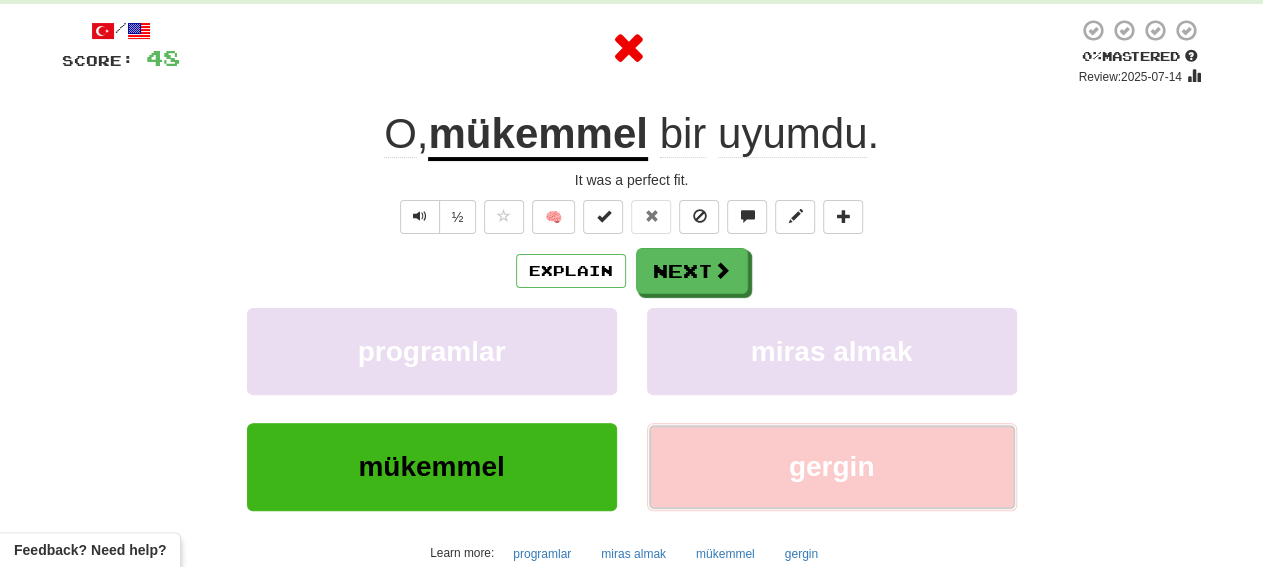 scroll, scrollTop: 0, scrollLeft: 0, axis: both 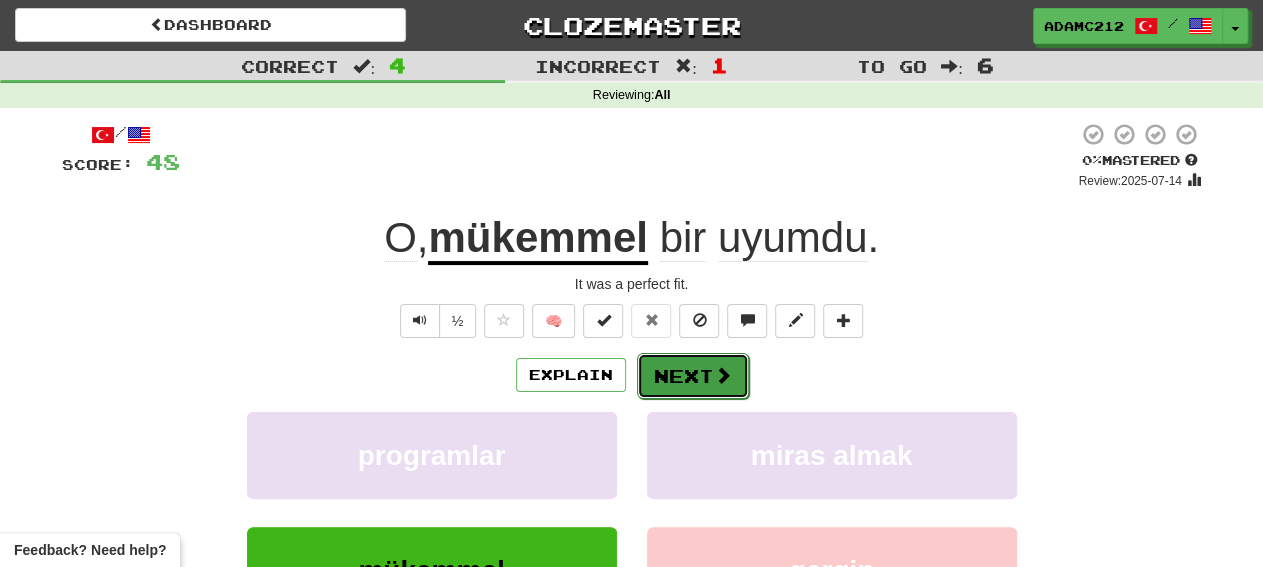 click at bounding box center [723, 375] 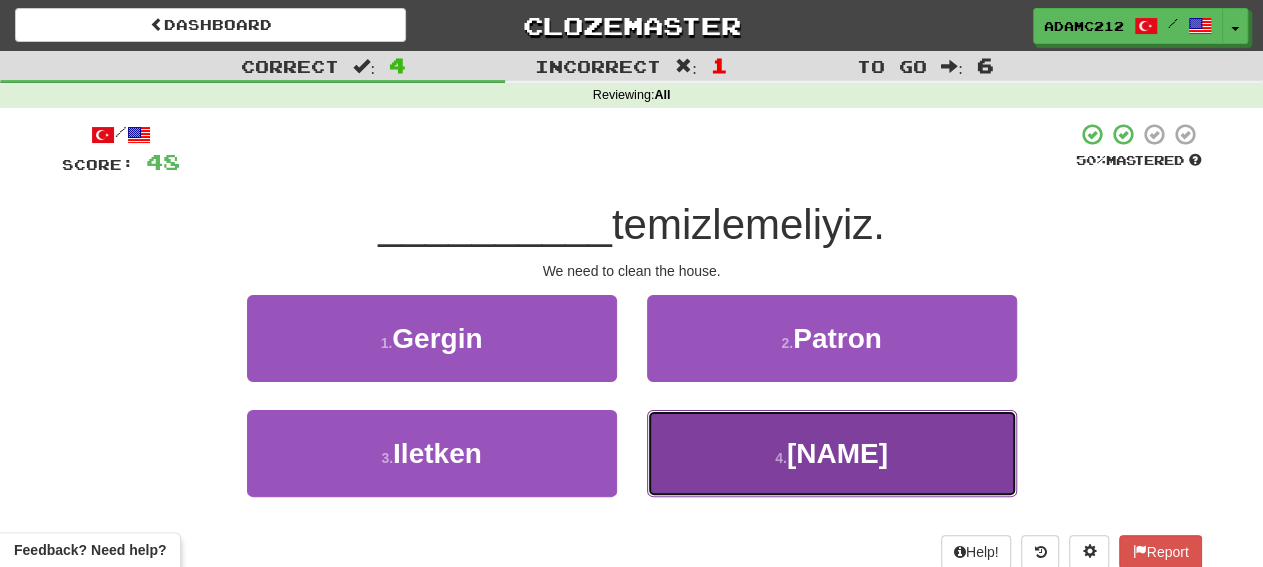 click on "[NAME]" at bounding box center [832, 453] 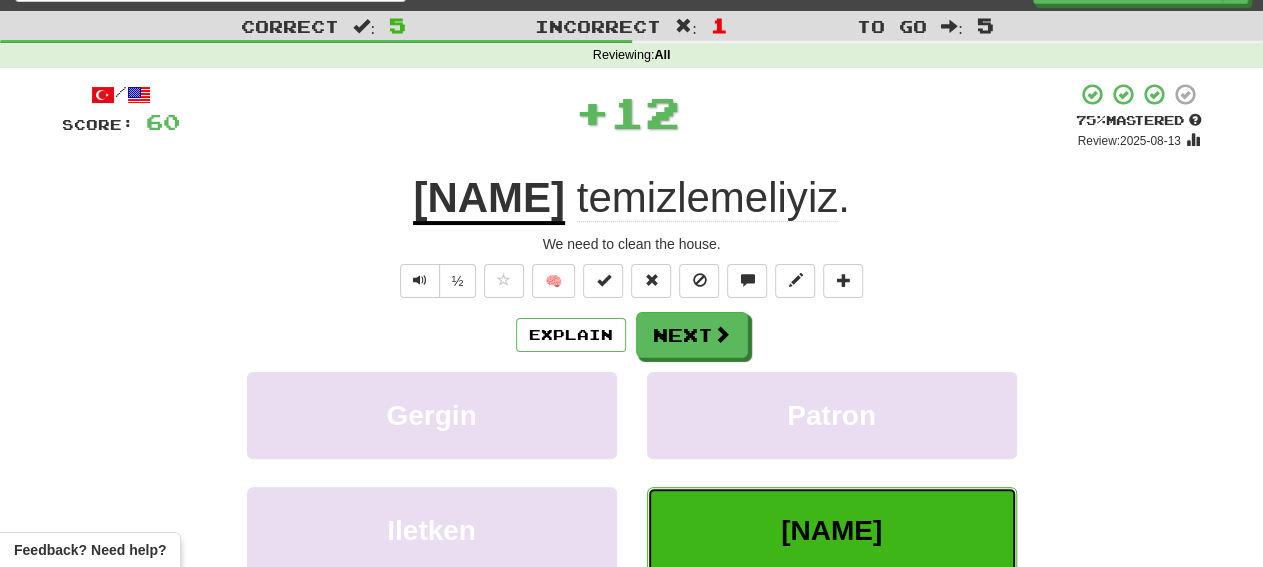 scroll, scrollTop: 0, scrollLeft: 0, axis: both 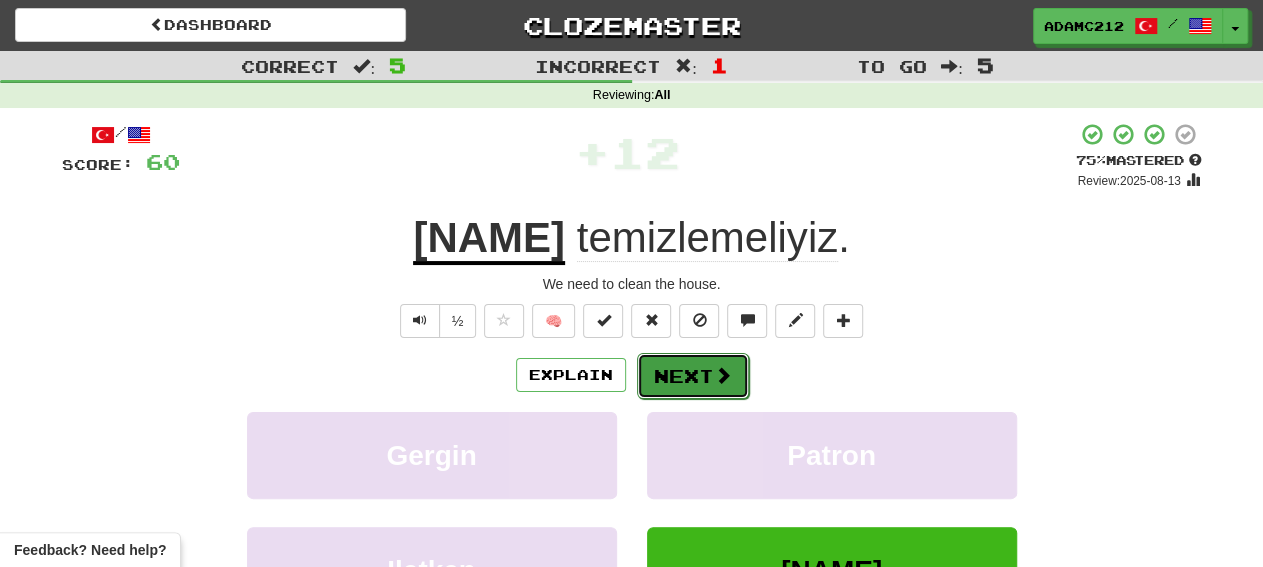 click at bounding box center (723, 375) 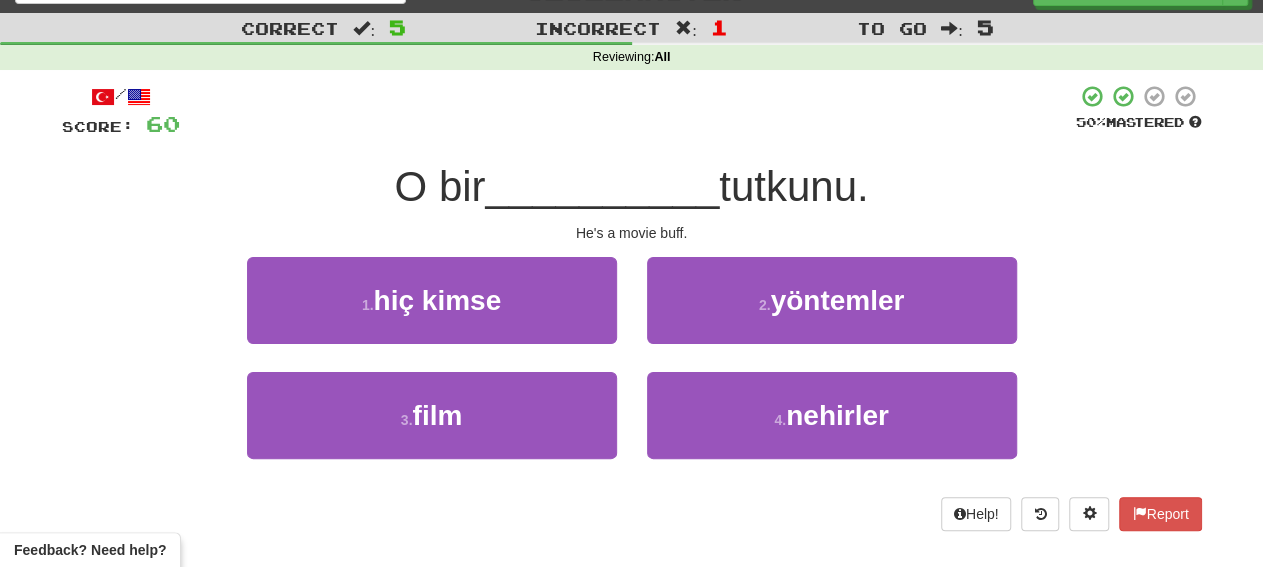 scroll, scrollTop: 0, scrollLeft: 0, axis: both 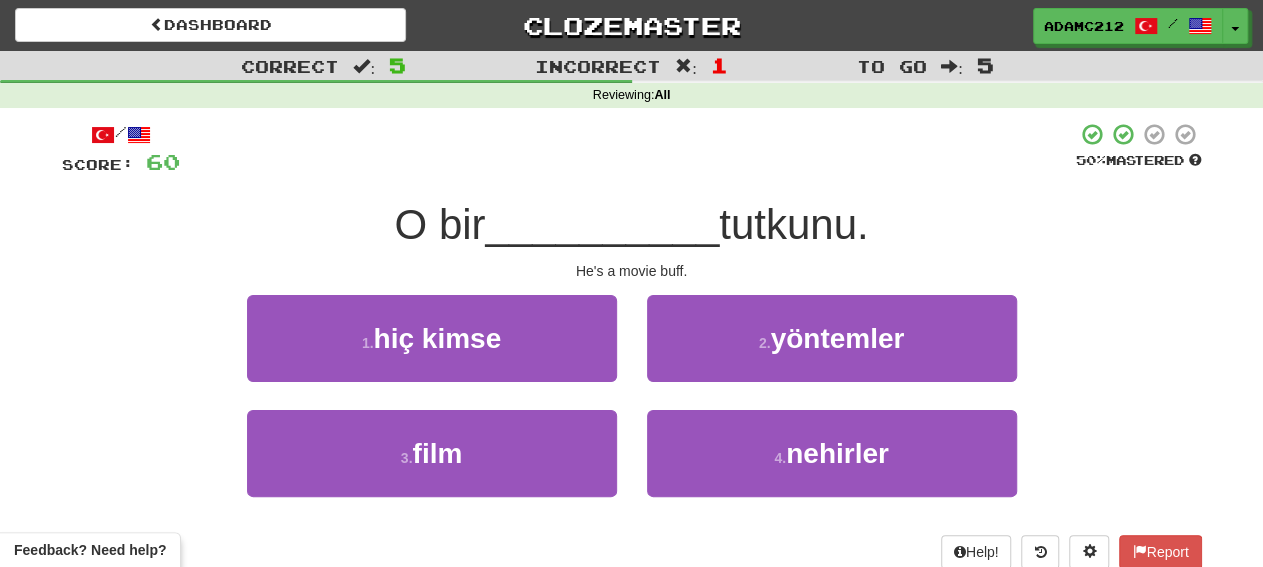 click on "/ Score: 60 50 % Mastered O bir __________ tutkunu. He's a movie buff. 1 . hiç kimse 2 . yöntemler 3 . film 4 . nehirler Help! Report" at bounding box center (632, 345) 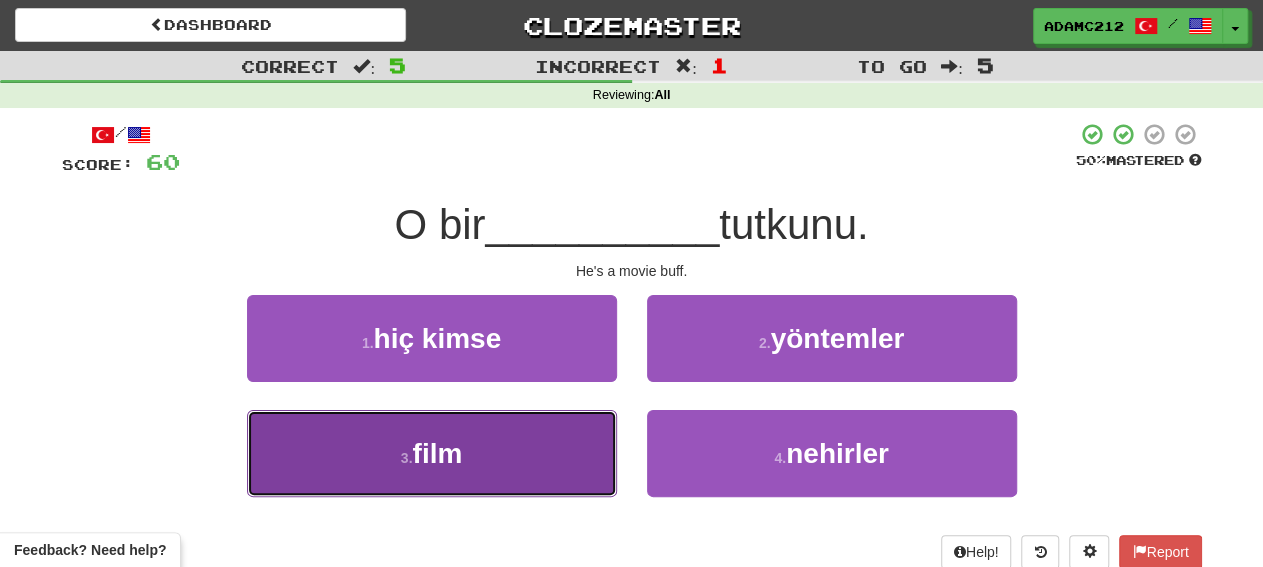 click on "film" at bounding box center (437, 453) 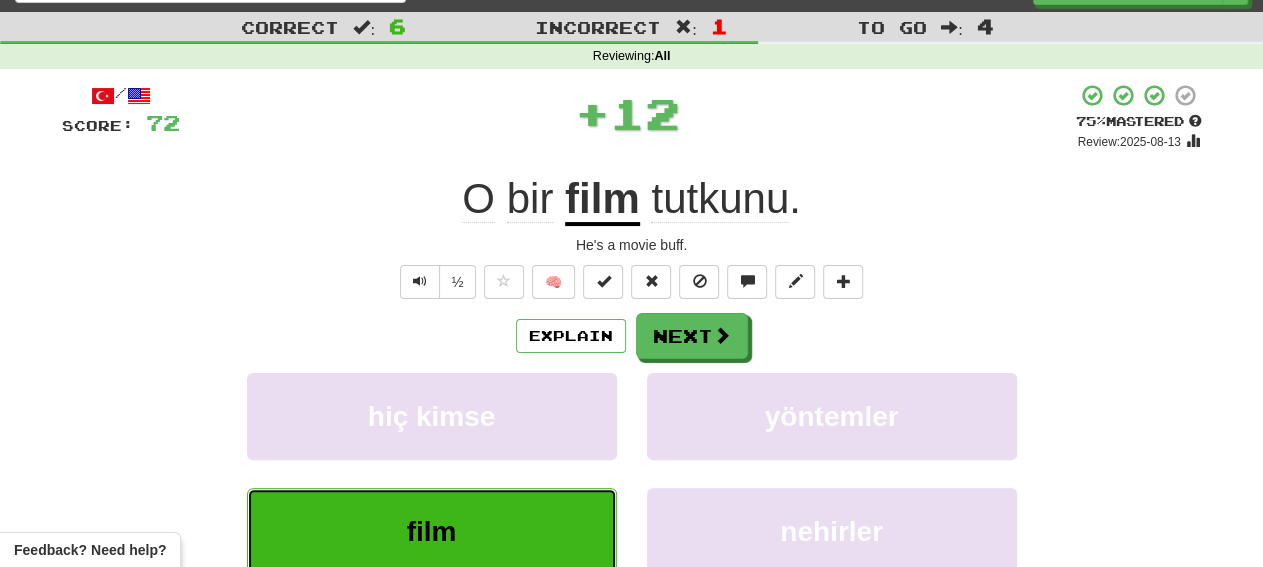 scroll, scrollTop: 0, scrollLeft: 0, axis: both 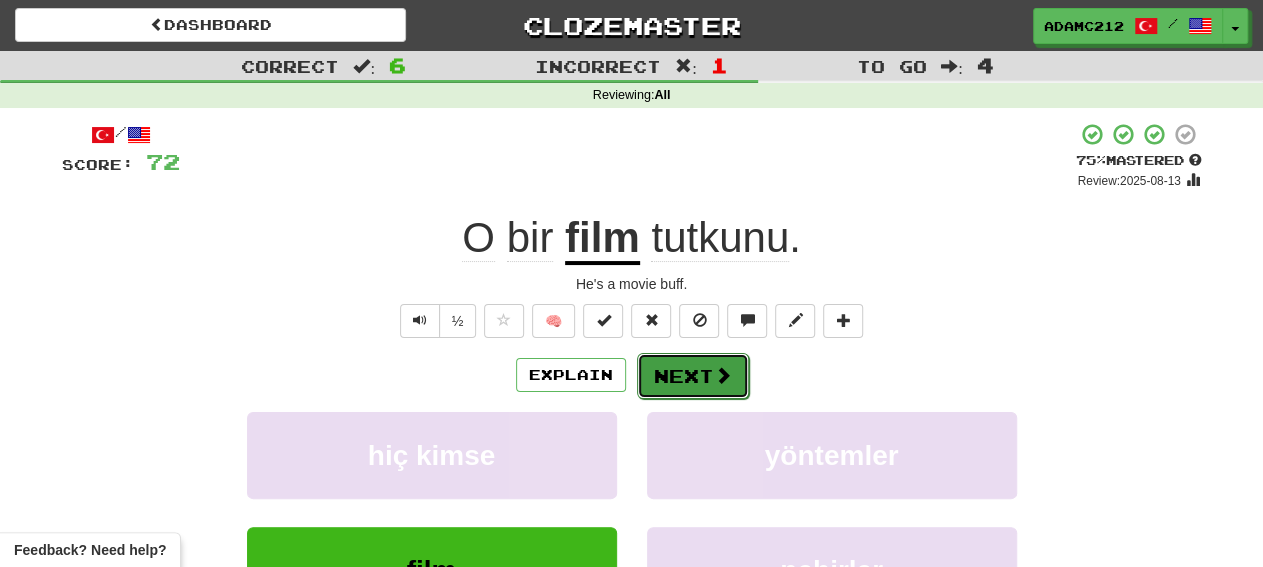 click on "Next" at bounding box center (693, 376) 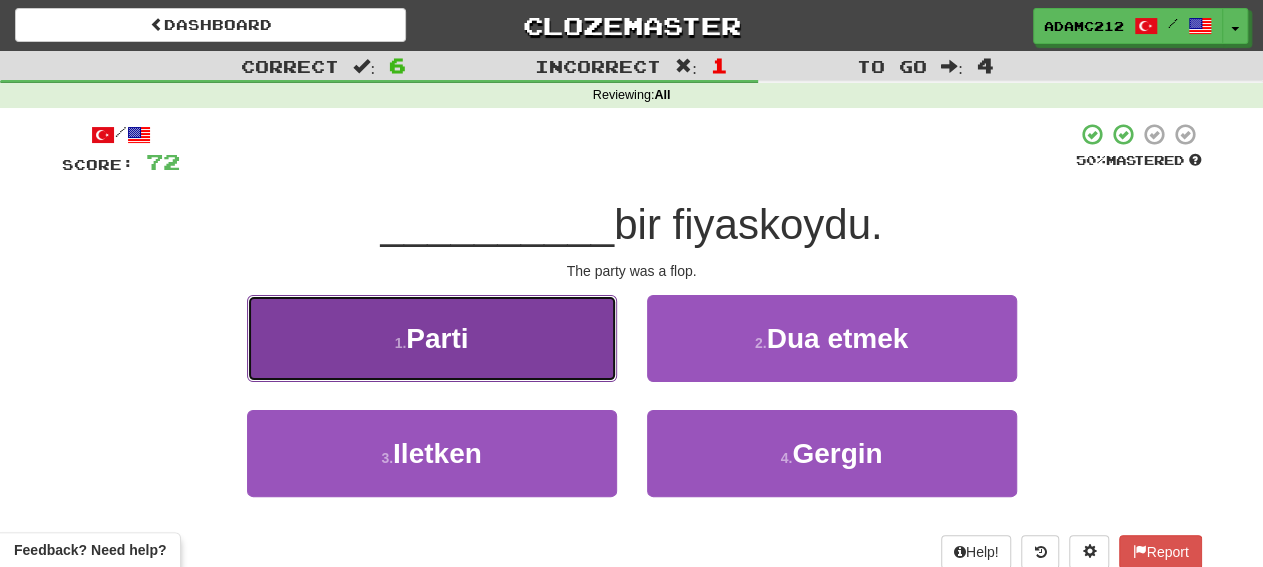 click on "1 .  Parti" at bounding box center (432, 338) 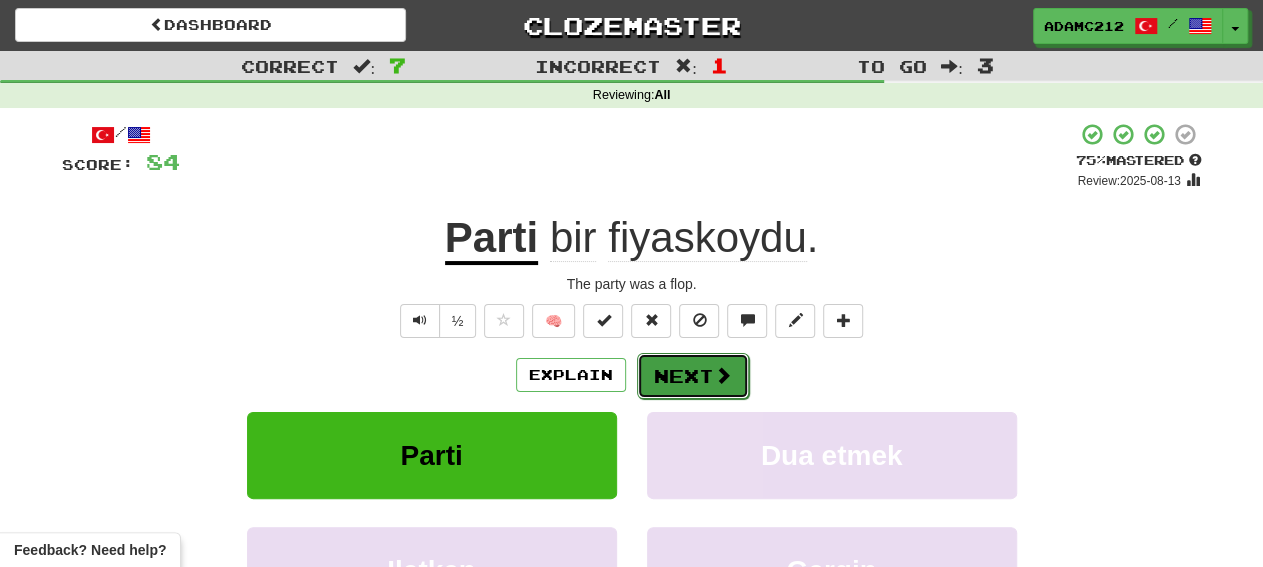 click on "Next" at bounding box center [693, 376] 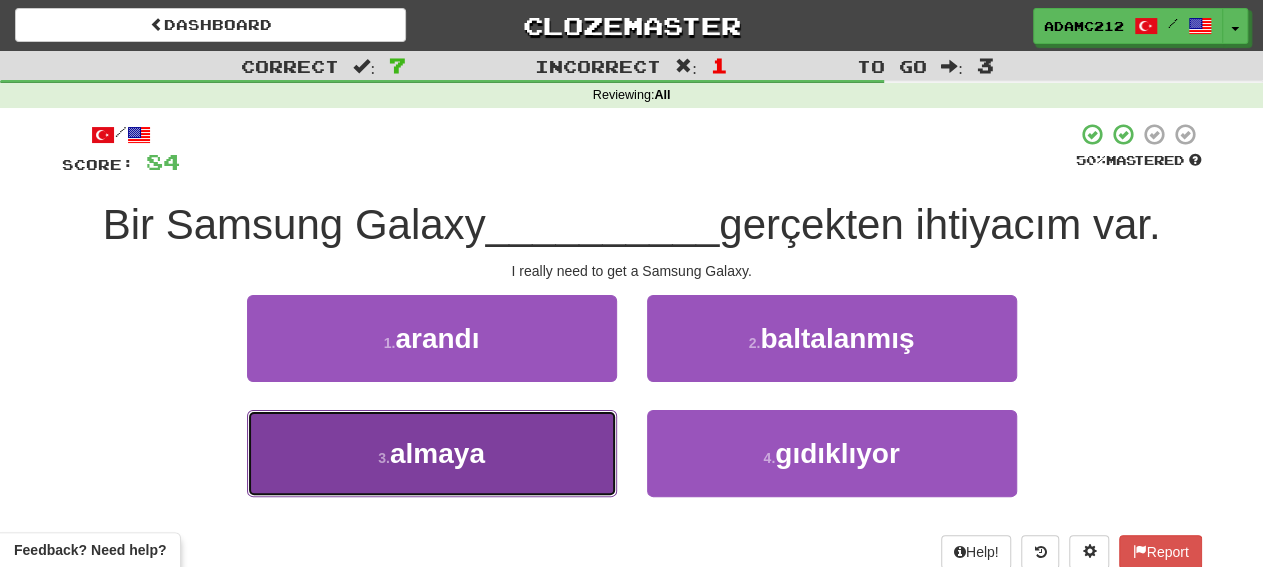 click on "3 .  almaya" at bounding box center [432, 453] 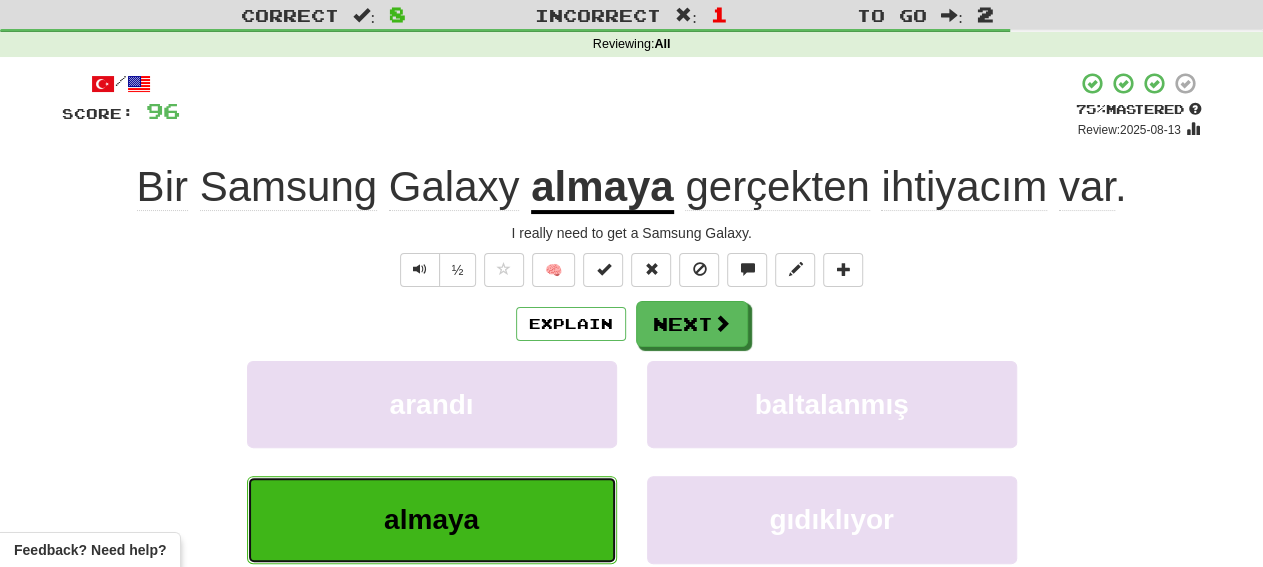 scroll, scrollTop: 104, scrollLeft: 0, axis: vertical 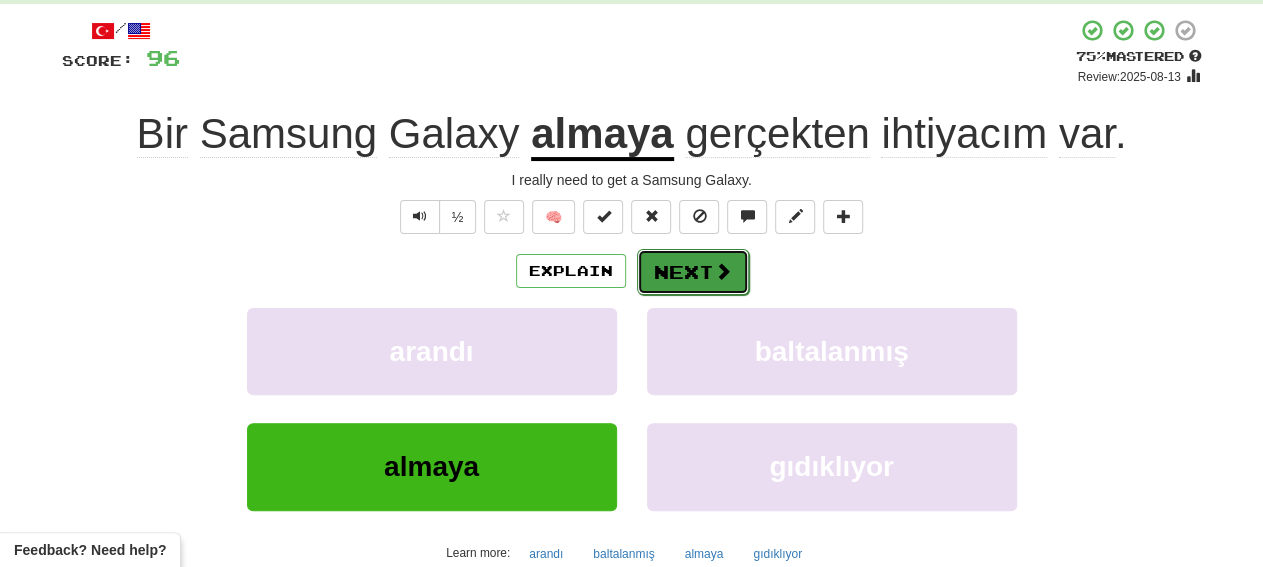 click at bounding box center (723, 271) 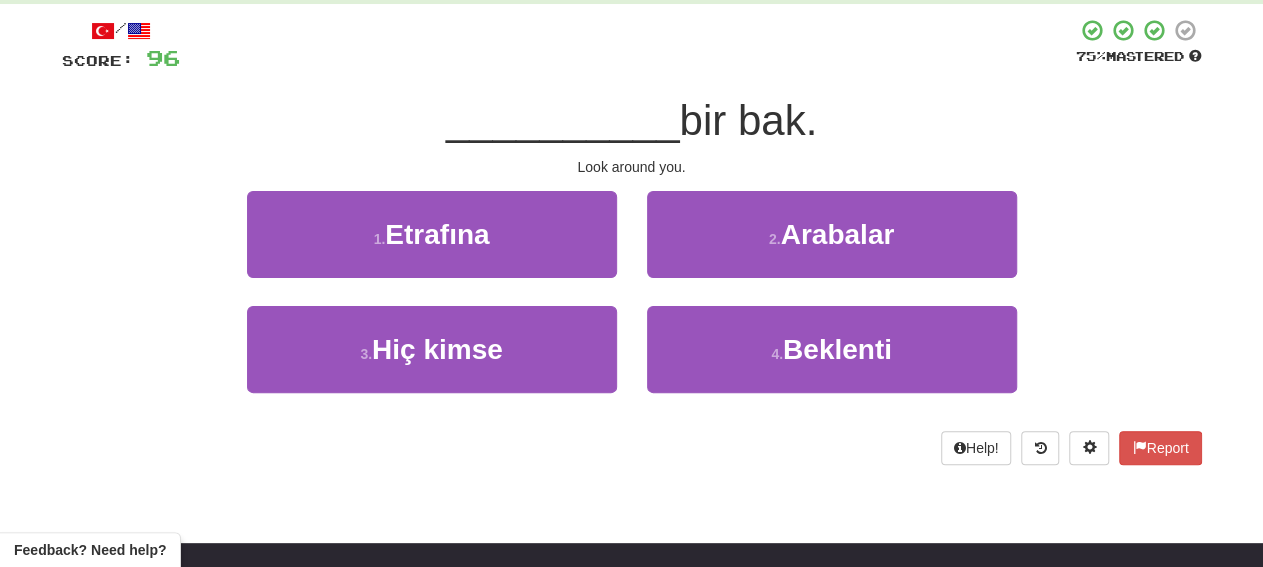 scroll, scrollTop: 0, scrollLeft: 0, axis: both 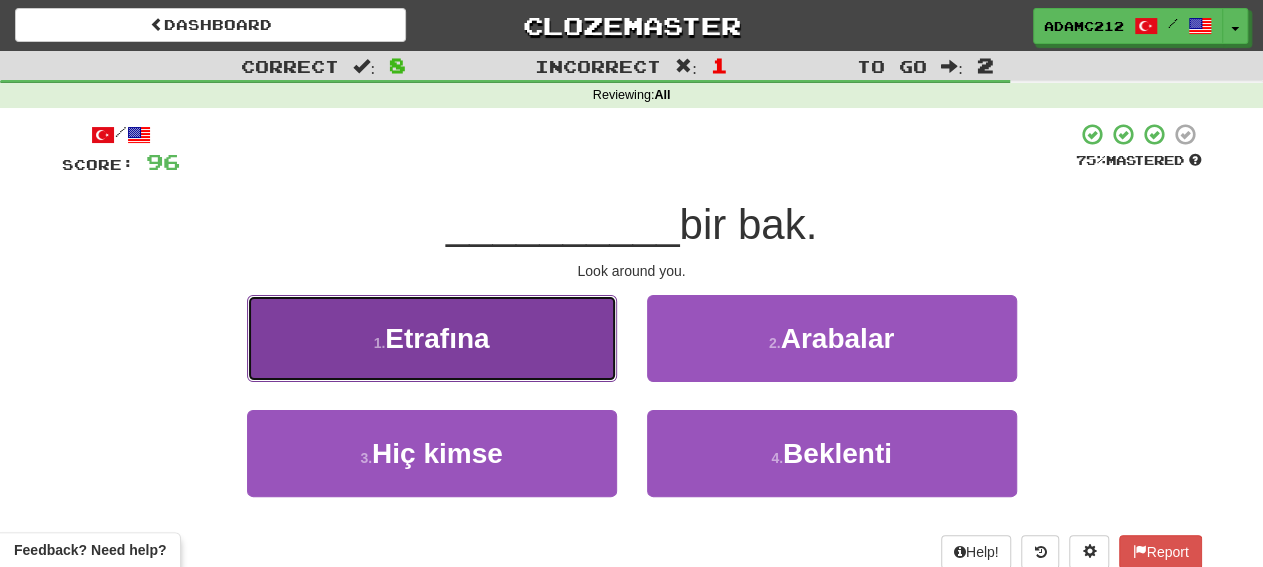 click on "1 .  Etrafına" at bounding box center [432, 338] 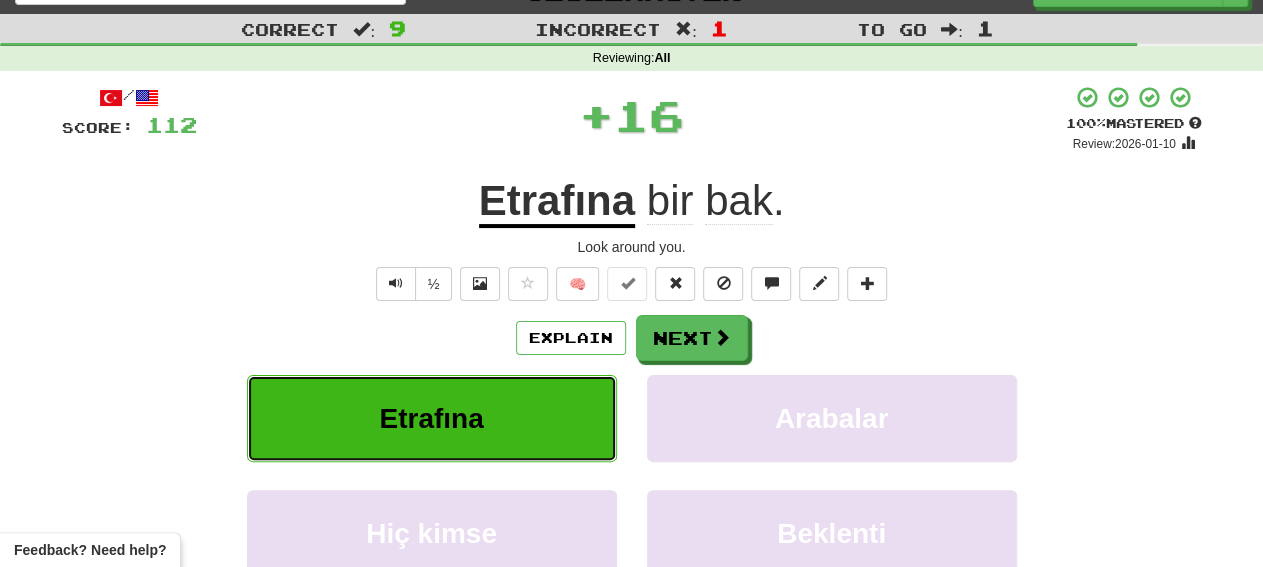 scroll, scrollTop: 0, scrollLeft: 0, axis: both 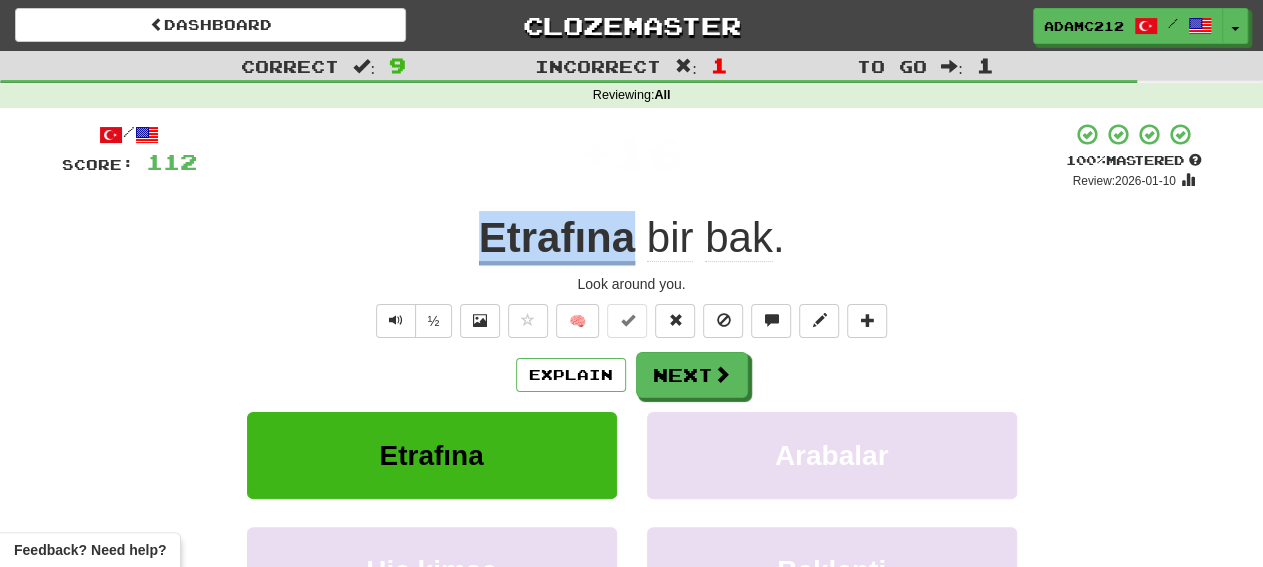 drag, startPoint x: 639, startPoint y: 247, endPoint x: 458, endPoint y: 263, distance: 181.70581 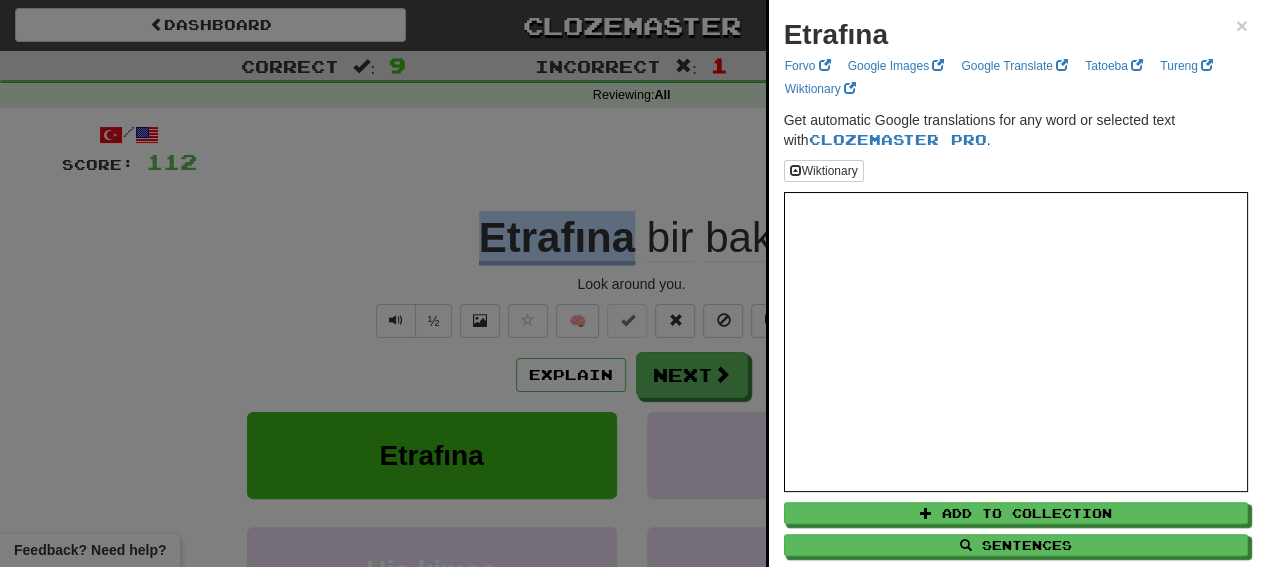 copy on "Etrafına" 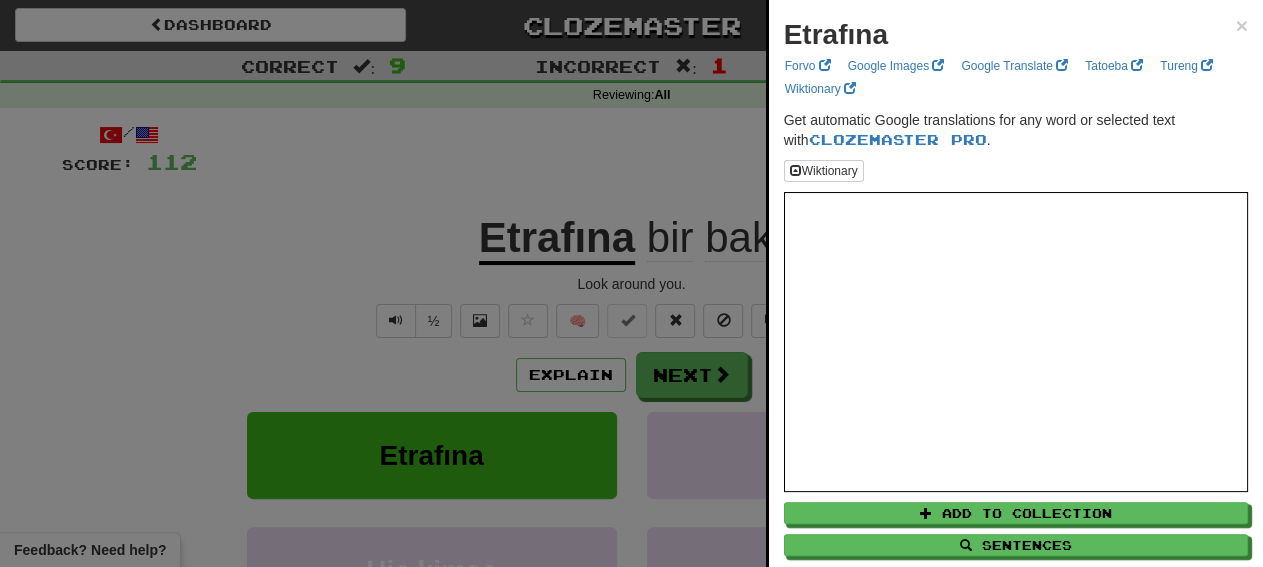 click at bounding box center (631, 283) 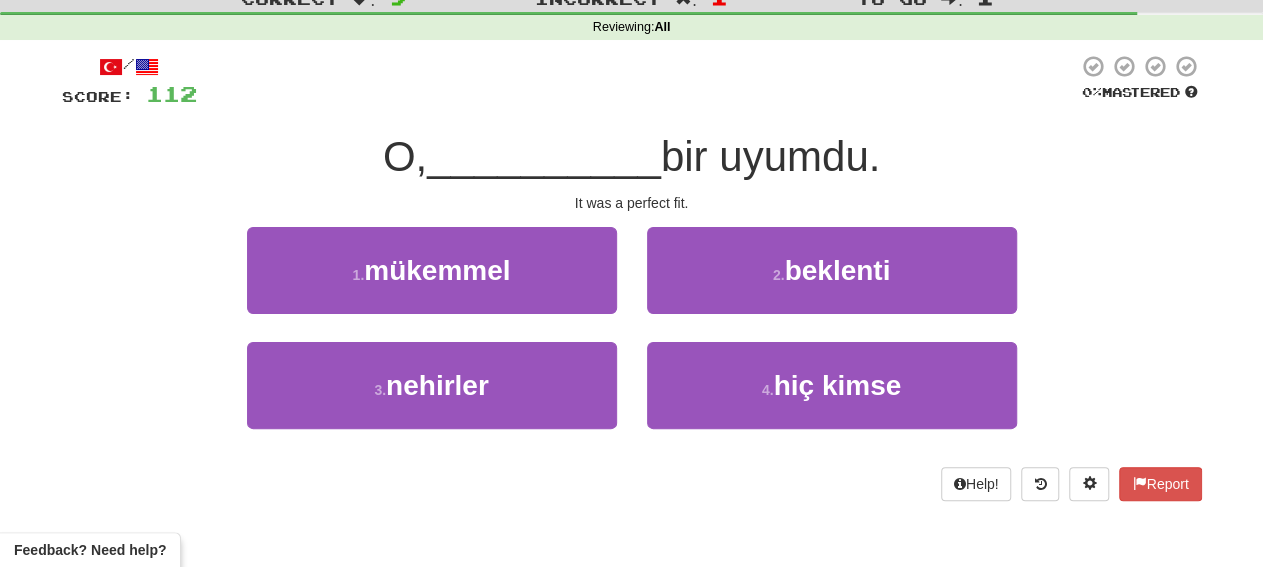 scroll, scrollTop: 0, scrollLeft: 0, axis: both 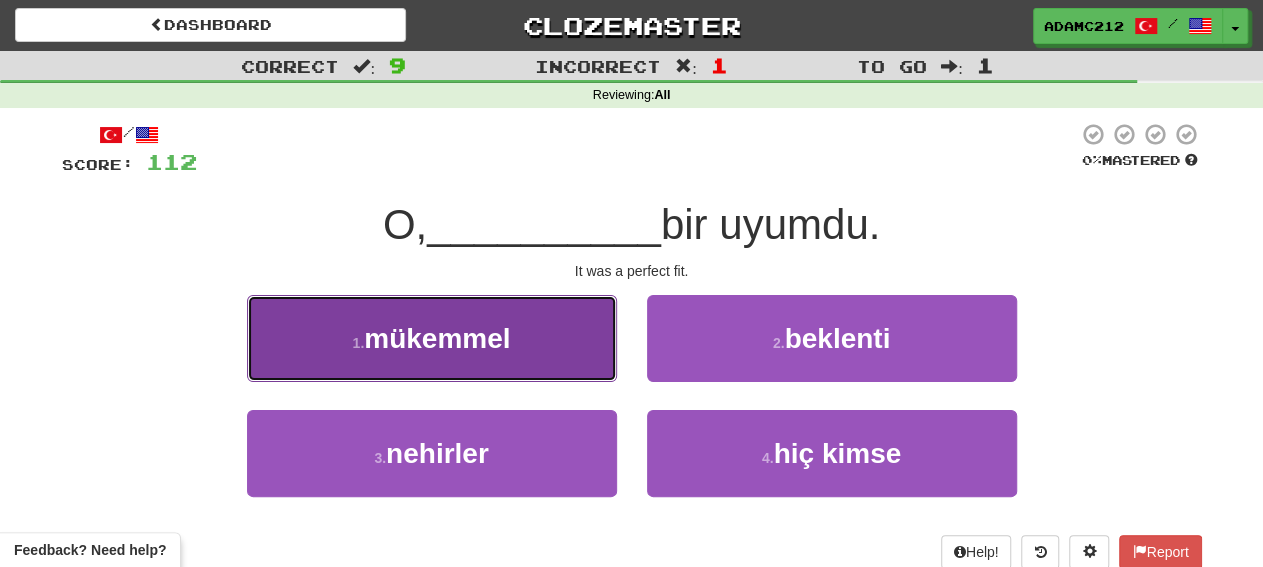 click on "1 .  mükemmel" at bounding box center [432, 338] 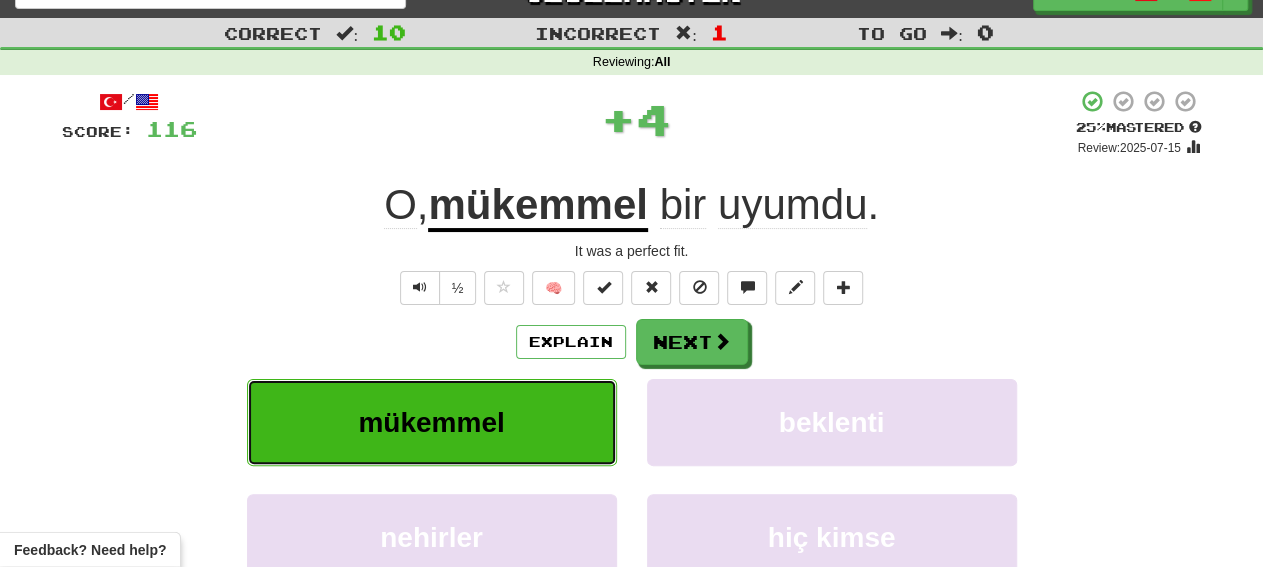 scroll, scrollTop: 0, scrollLeft: 0, axis: both 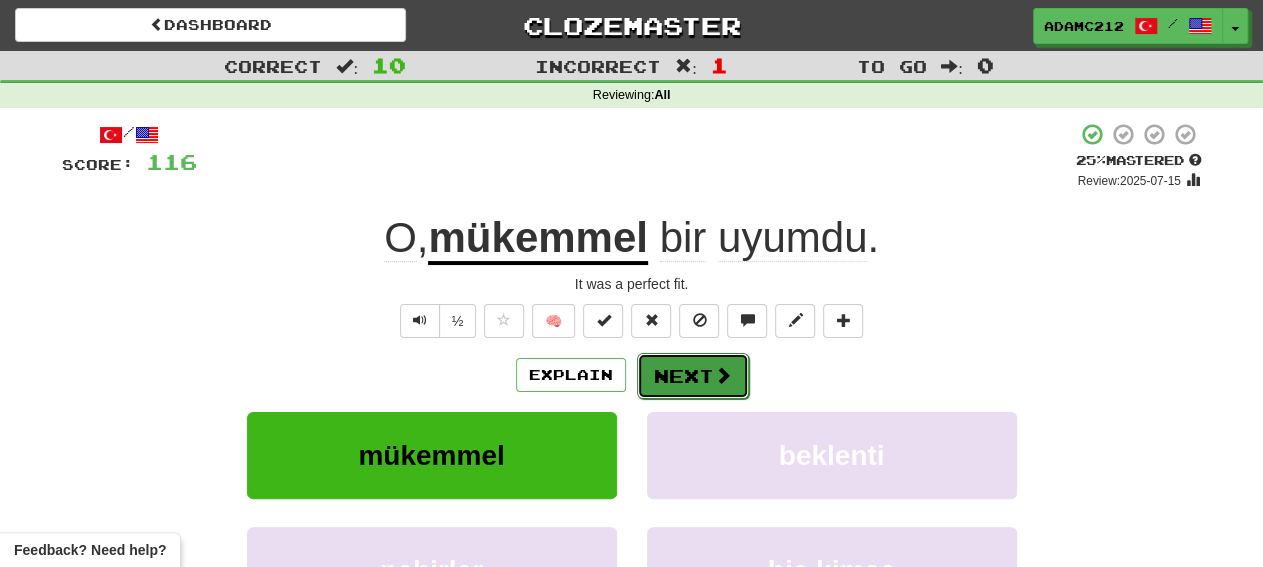 click on "Next" at bounding box center (693, 376) 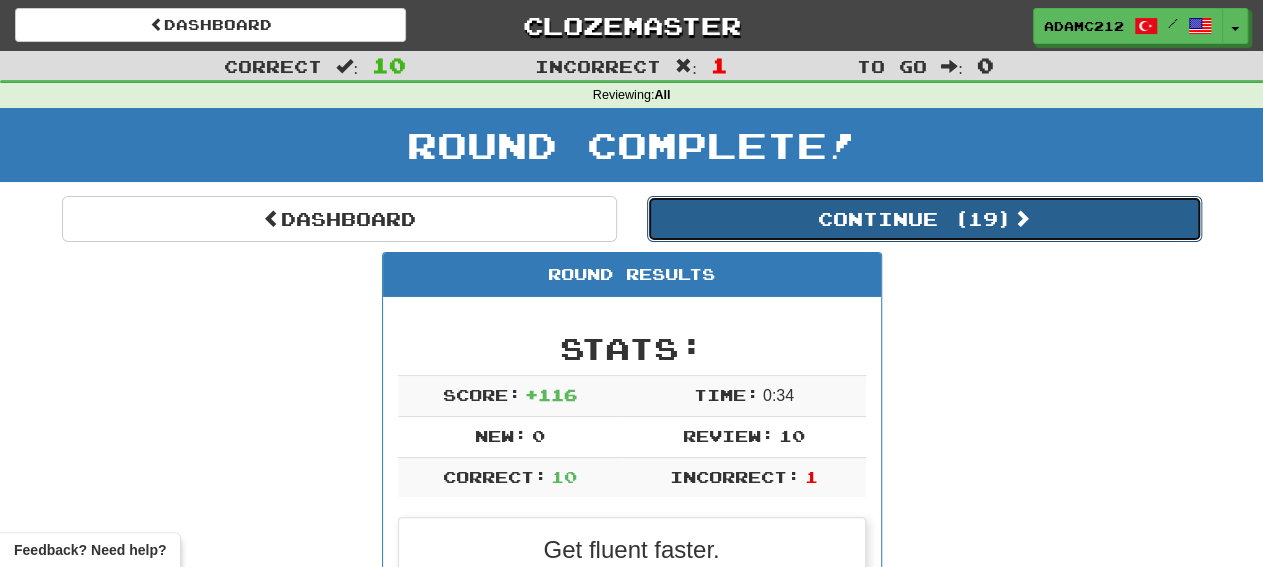 click on "Continue ( 19 )" at bounding box center (924, 219) 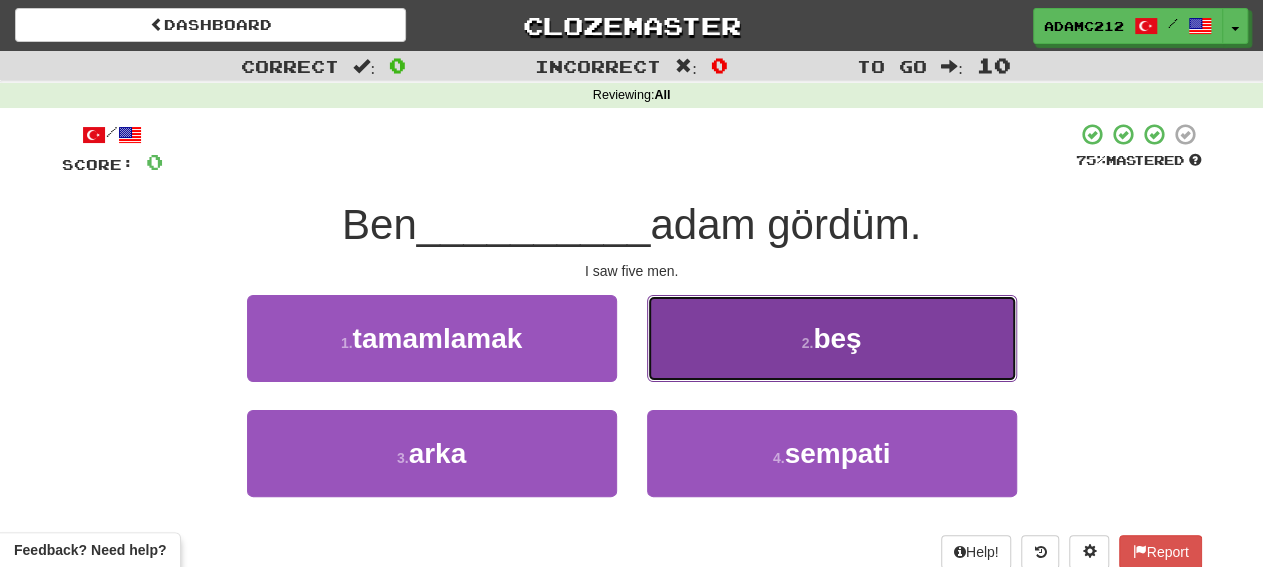 drag, startPoint x: 899, startPoint y: 332, endPoint x: 915, endPoint y: 329, distance: 16.27882 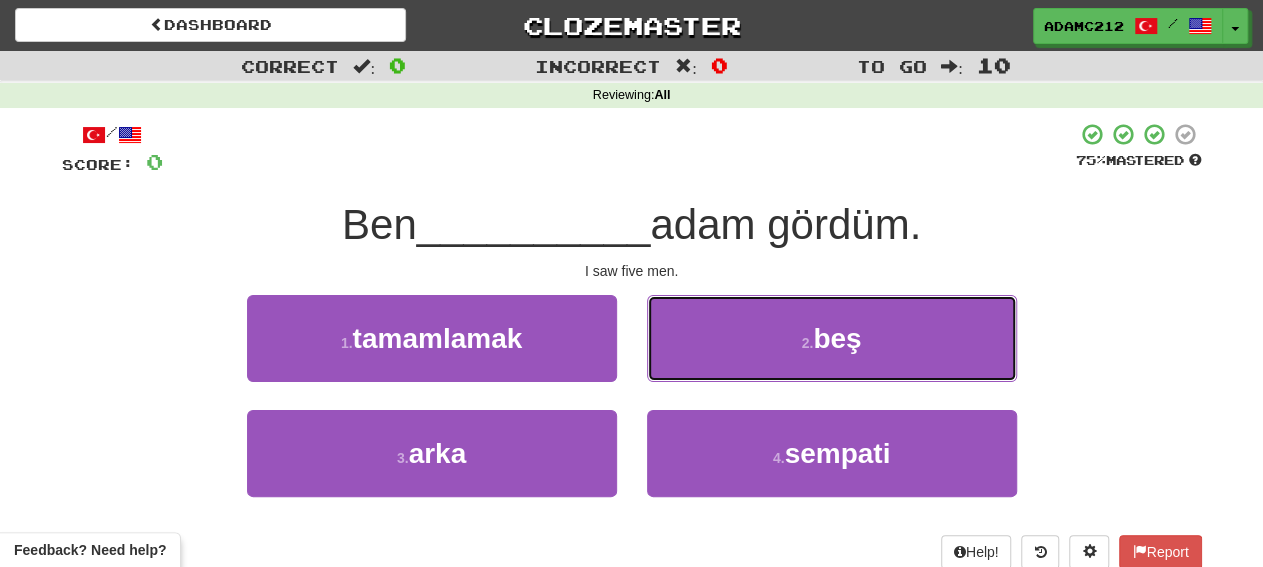 click on "2 .  beş" at bounding box center [832, 338] 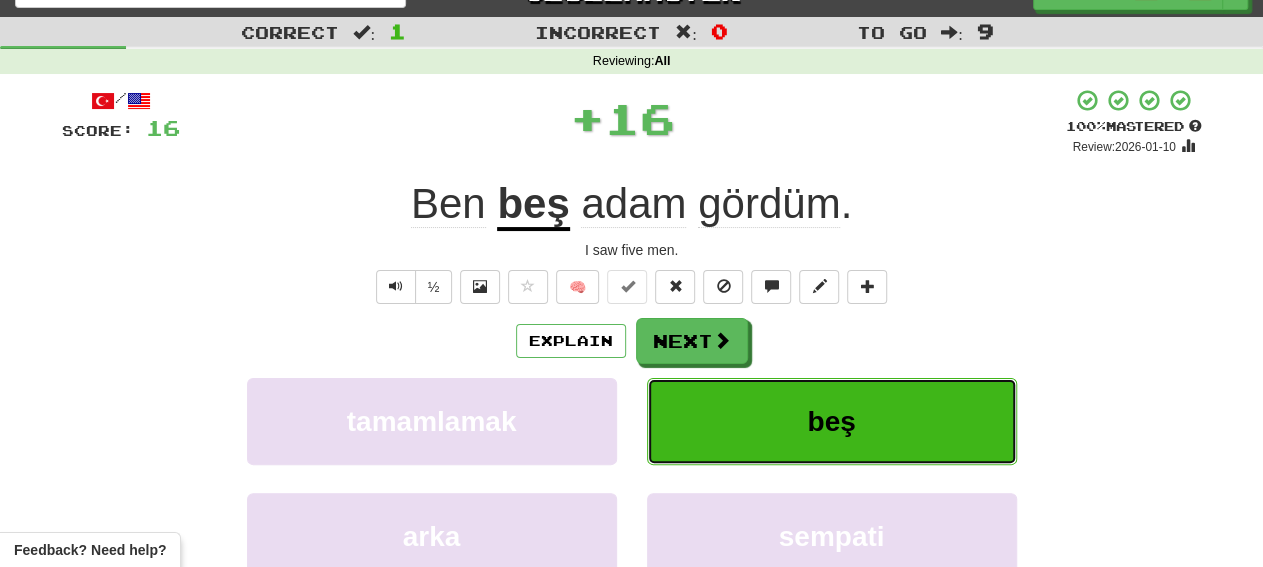 scroll, scrollTop: 0, scrollLeft: 0, axis: both 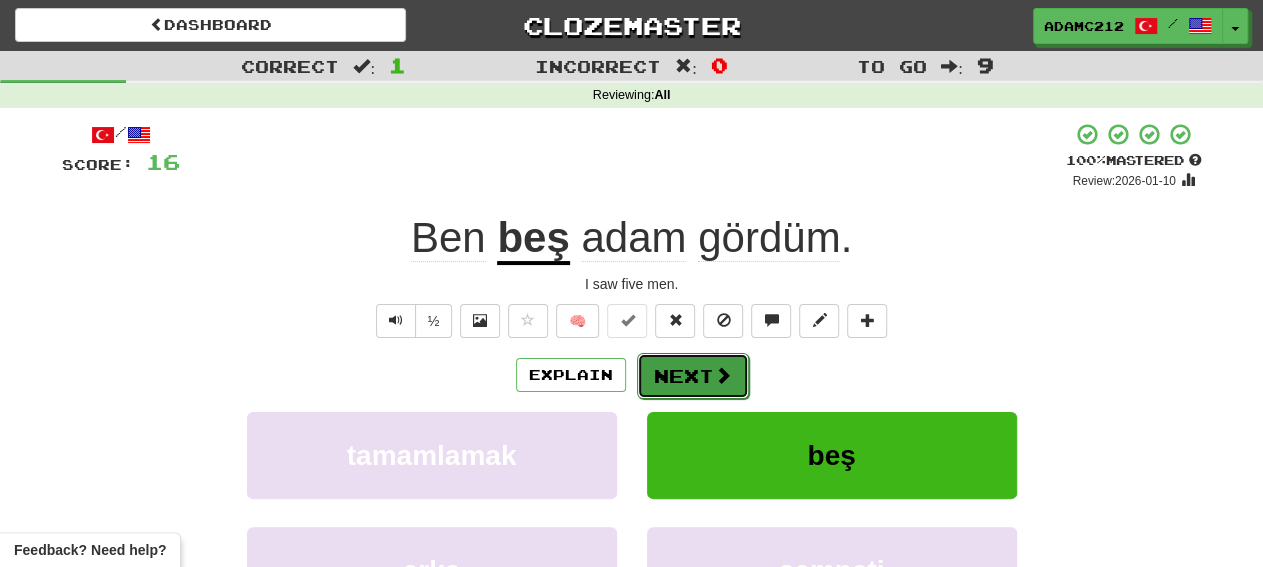 click on "Next" at bounding box center [693, 376] 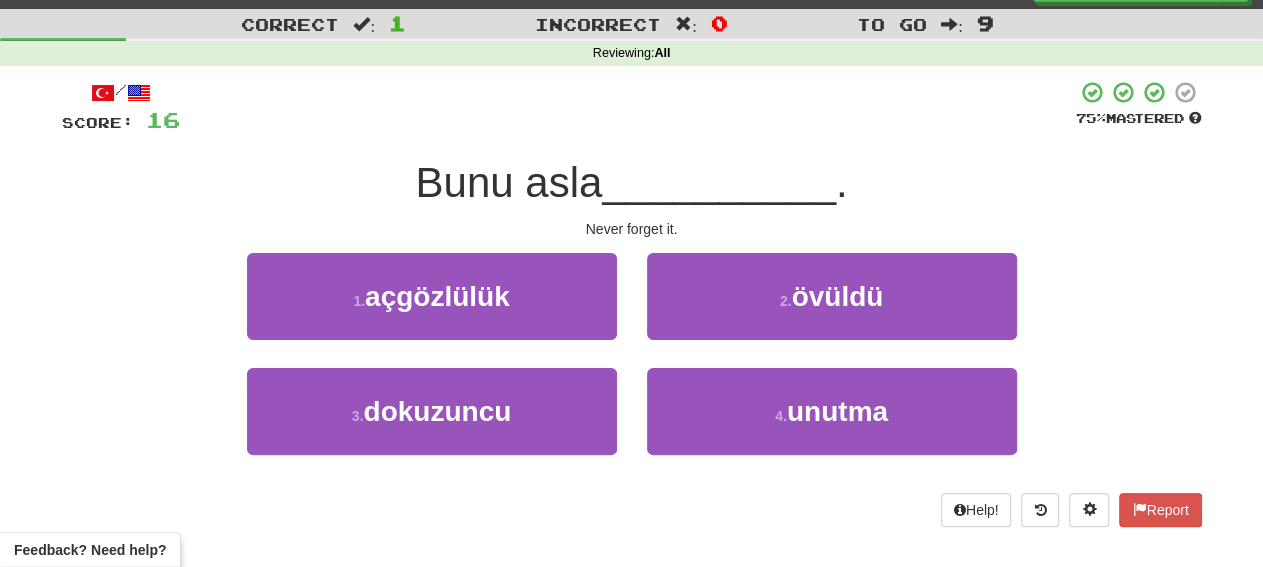 scroll, scrollTop: 0, scrollLeft: 0, axis: both 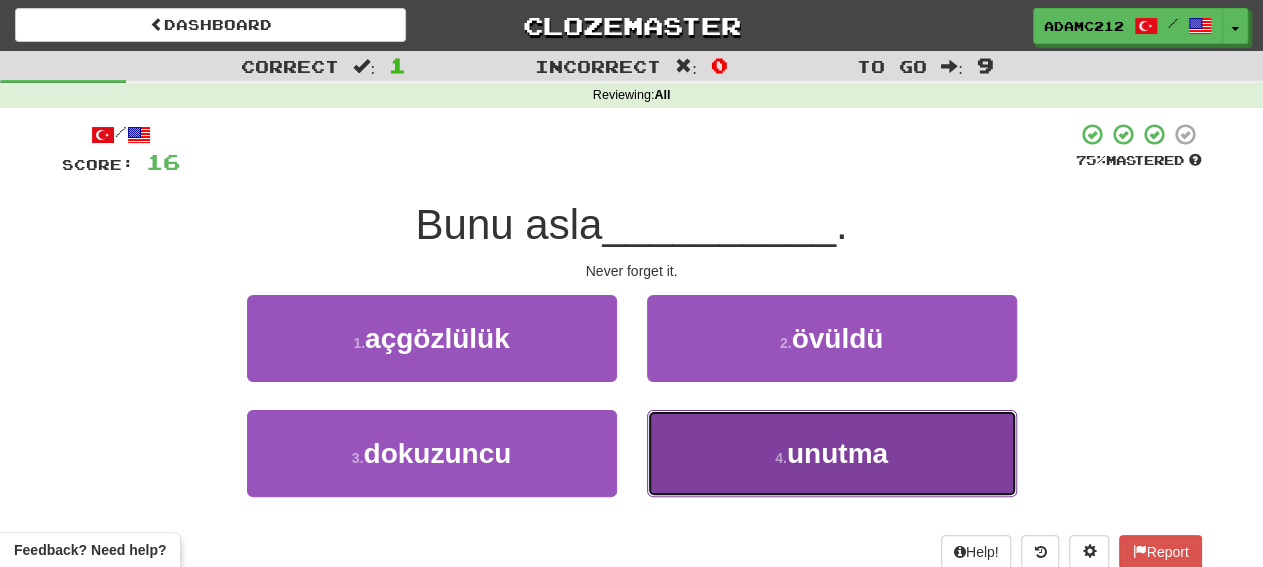click on "4 .  unutma" at bounding box center [832, 453] 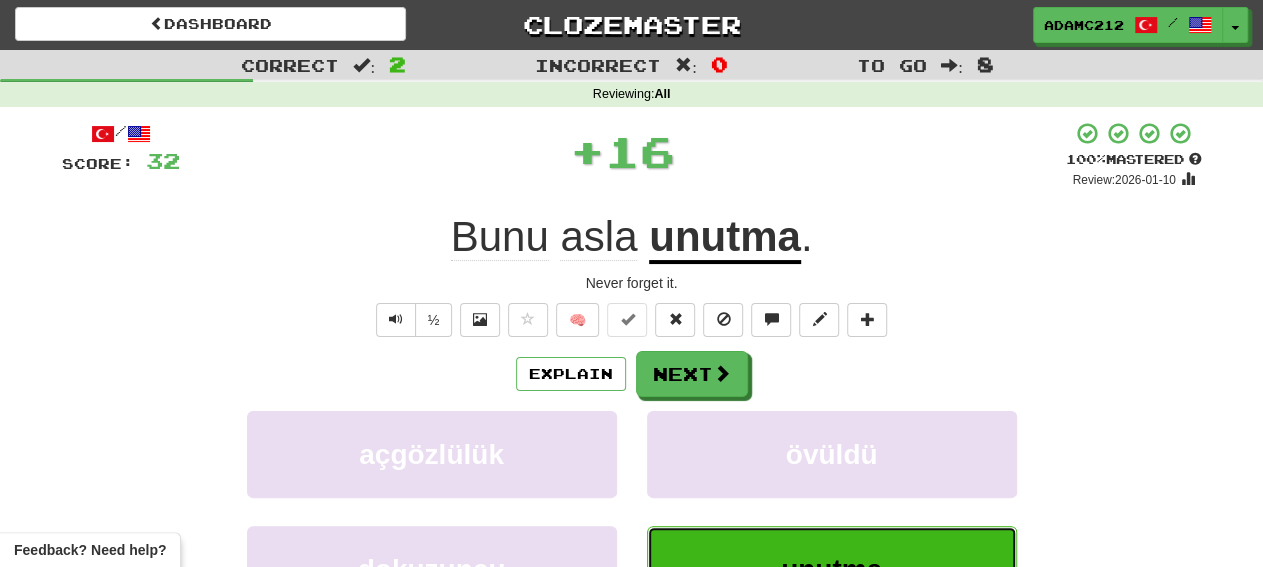 scroll, scrollTop: 0, scrollLeft: 0, axis: both 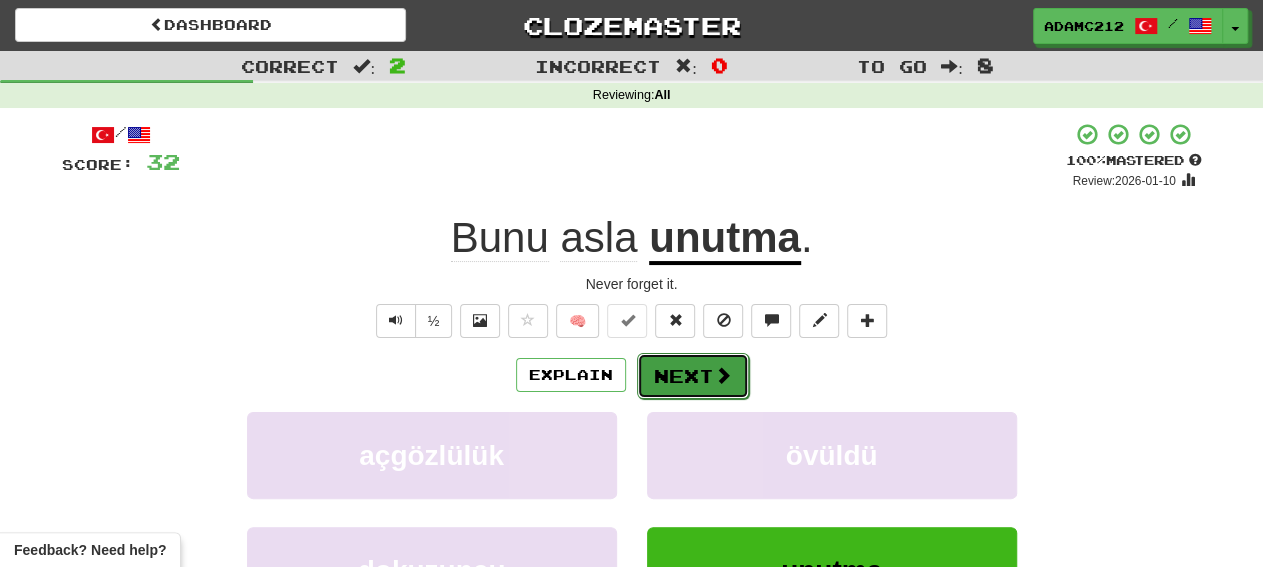 click on "Next" at bounding box center (693, 376) 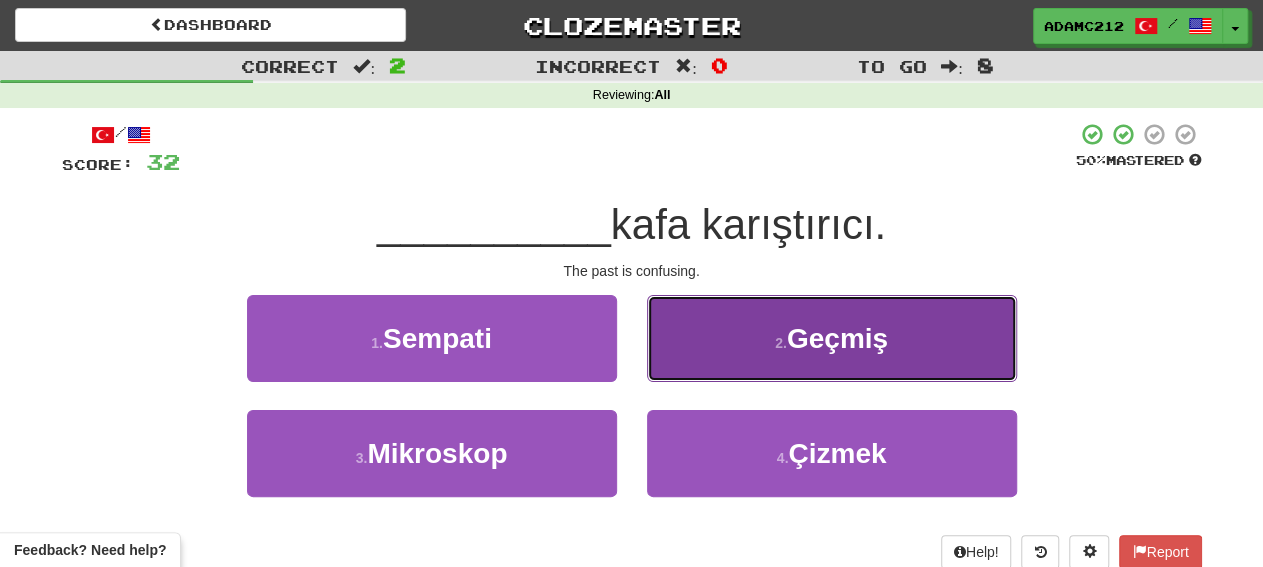 click on "2 .  Geçmiş" at bounding box center [832, 338] 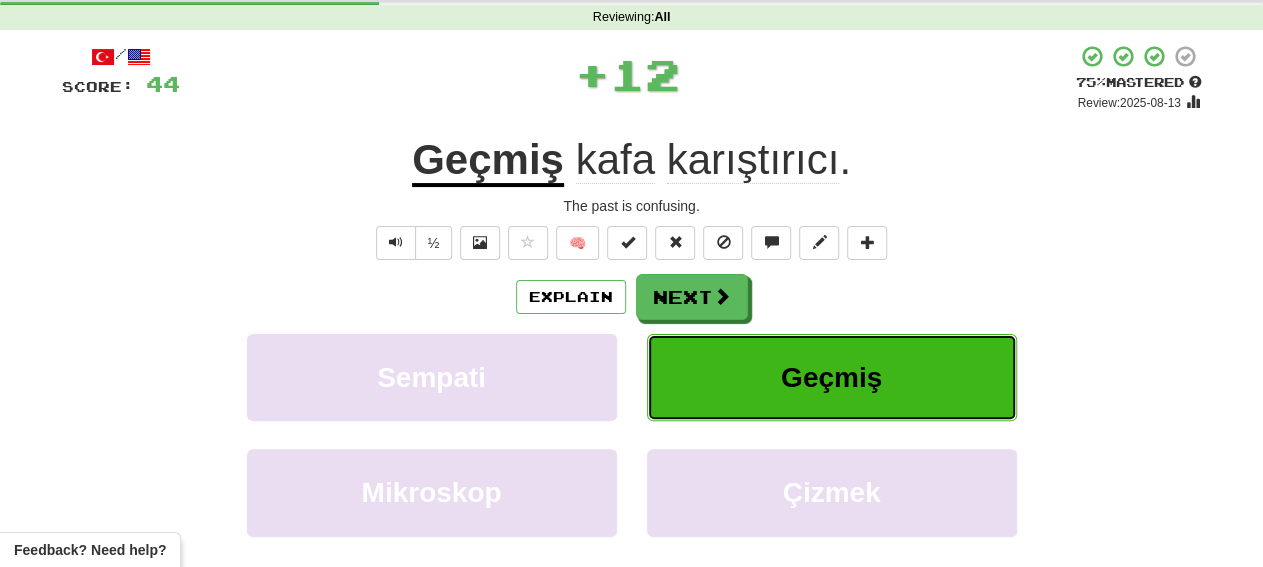 scroll, scrollTop: 0, scrollLeft: 0, axis: both 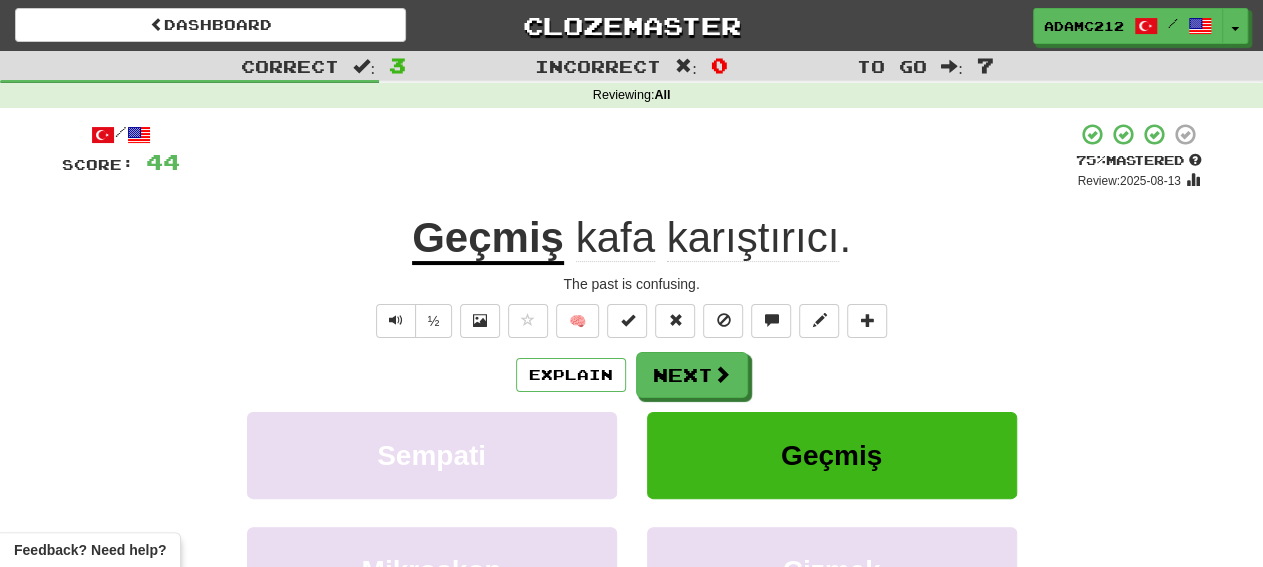 click on "kafa" at bounding box center (615, 238) 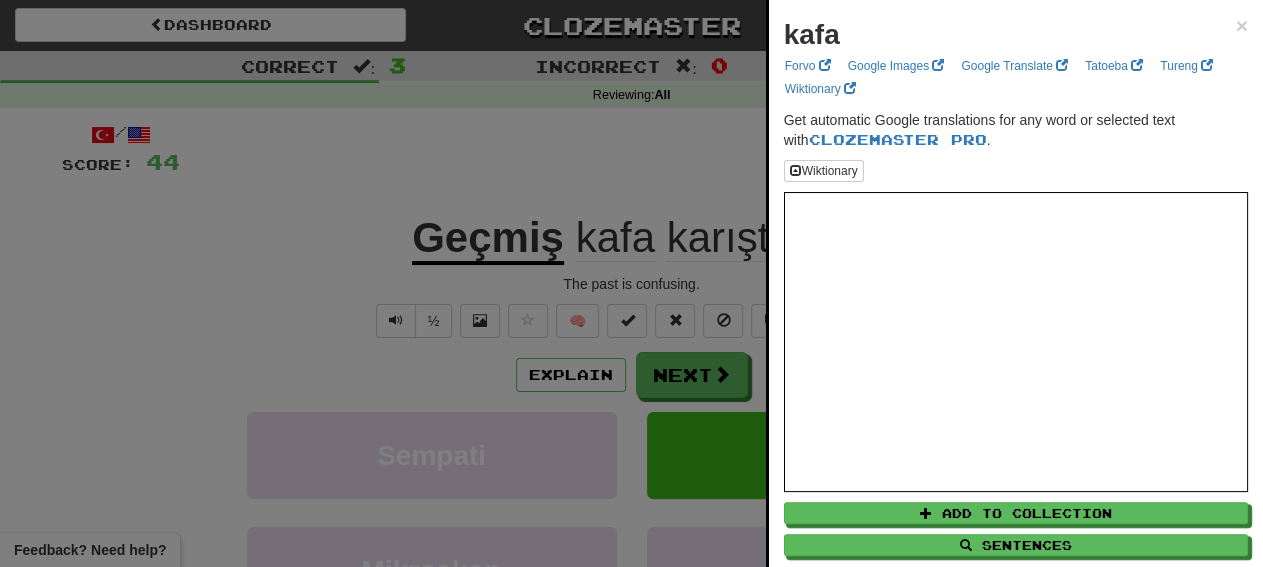 click at bounding box center (631, 283) 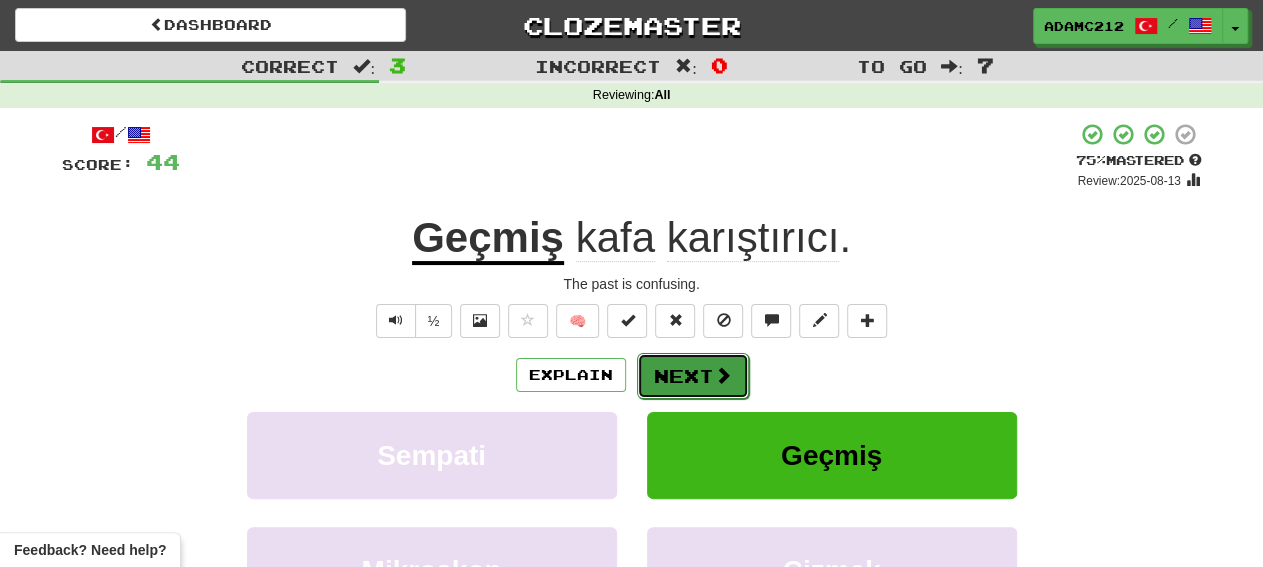 click on "Next" at bounding box center (693, 376) 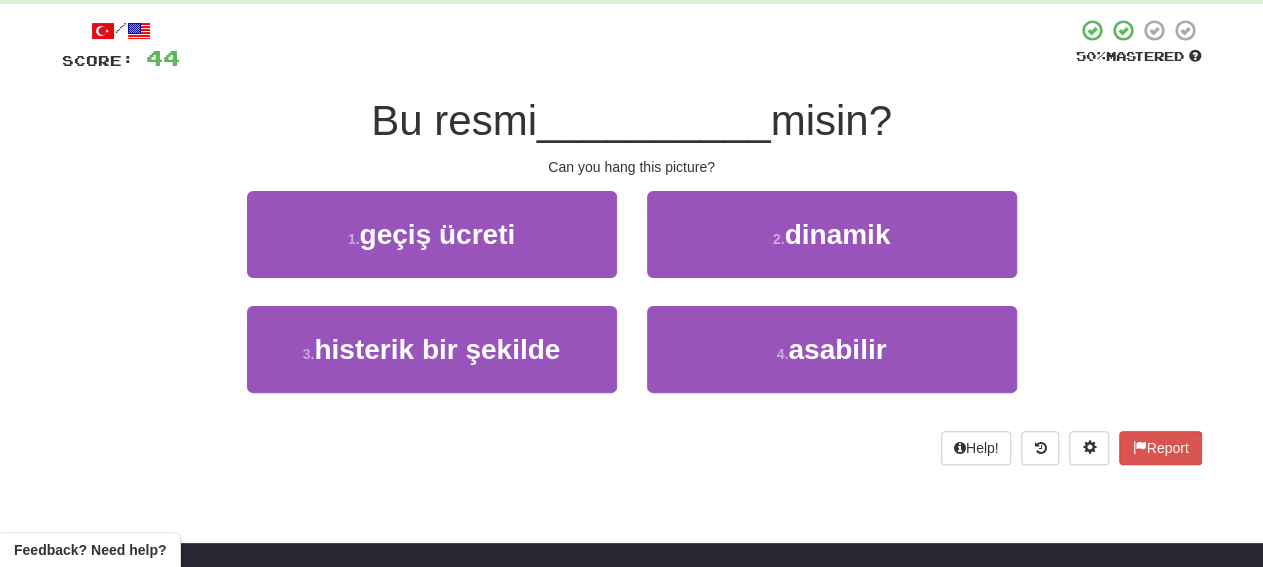 scroll, scrollTop: 0, scrollLeft: 0, axis: both 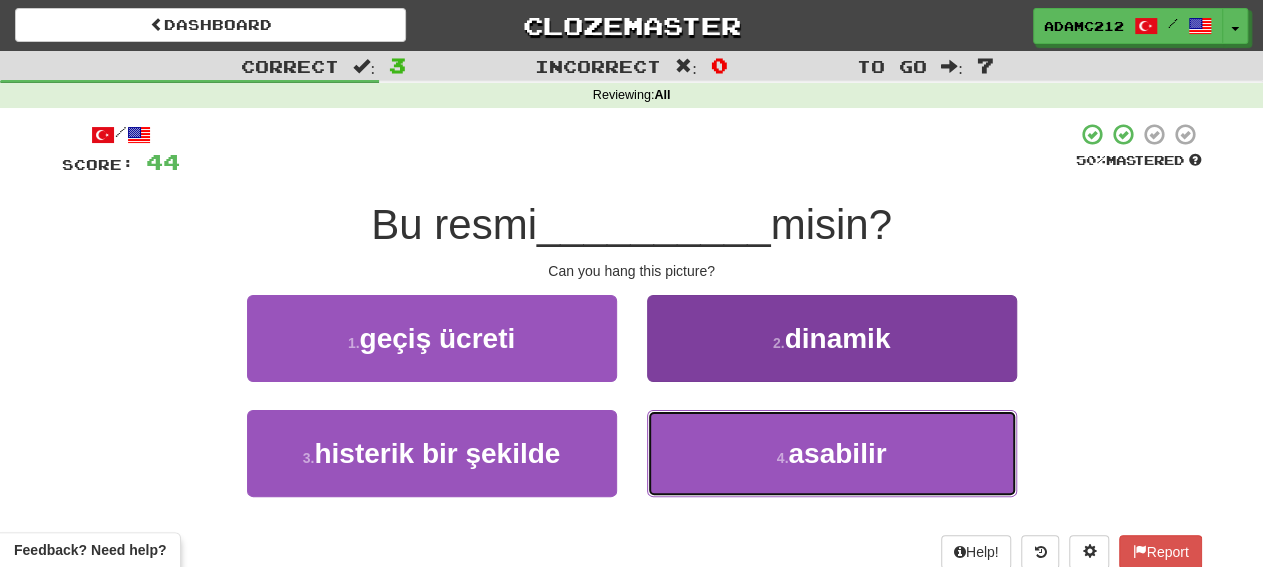 click on "4 .  asabilir" at bounding box center [832, 453] 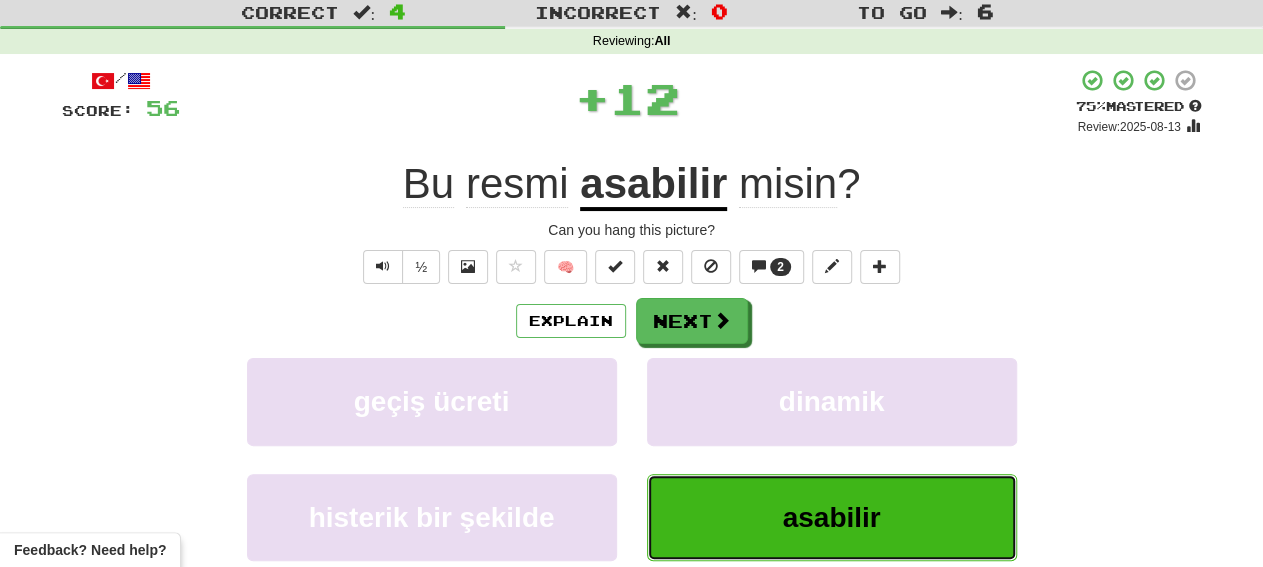 scroll, scrollTop: 0, scrollLeft: 0, axis: both 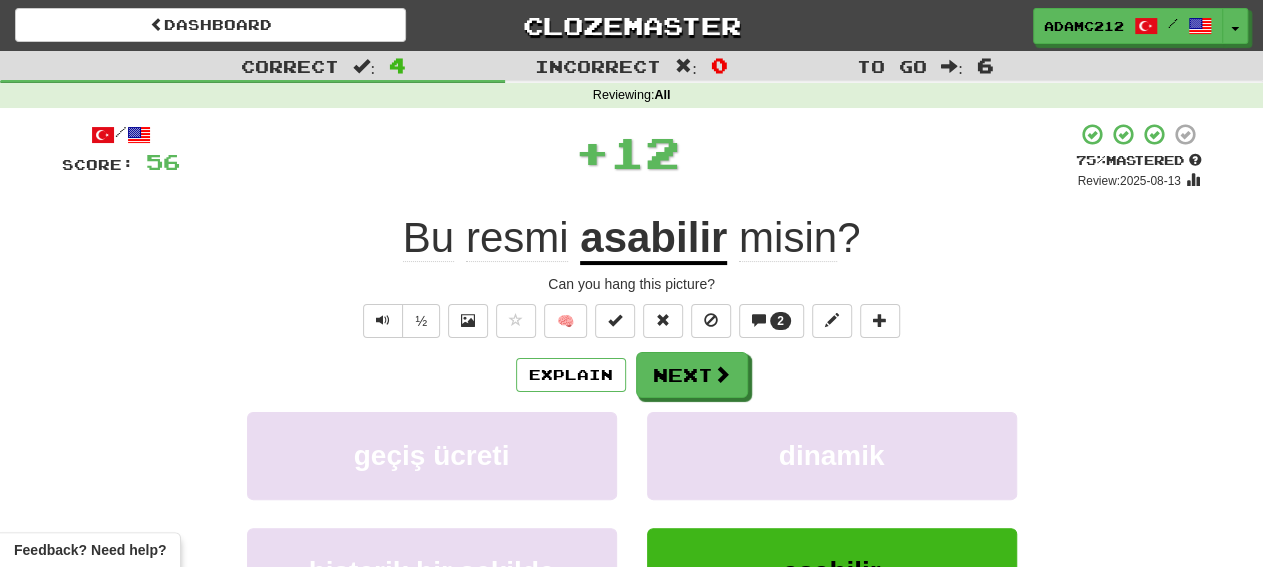 click on "asabilir" at bounding box center (653, 239) 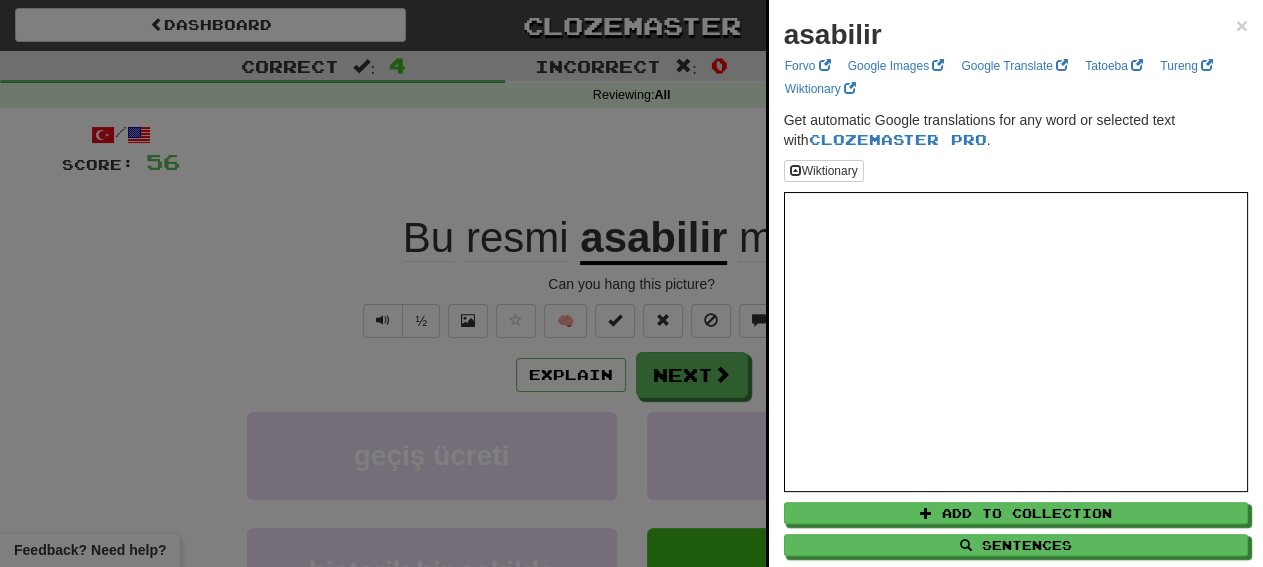 click at bounding box center (631, 283) 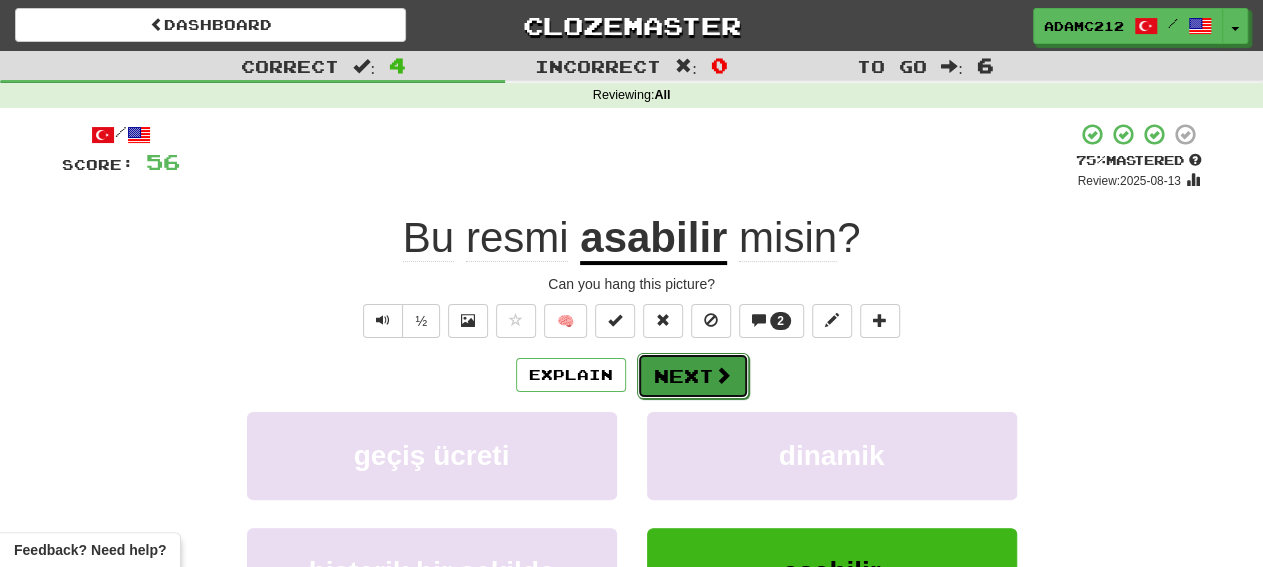 click on "Next" at bounding box center [693, 376] 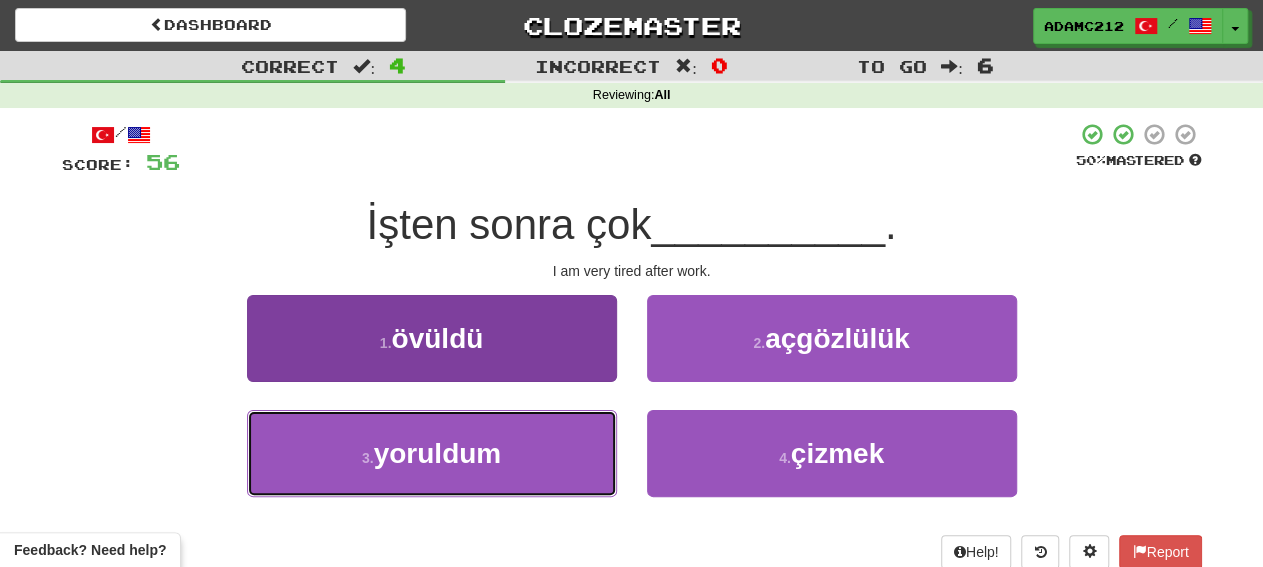 click on "3 .  yoruldum" at bounding box center (432, 453) 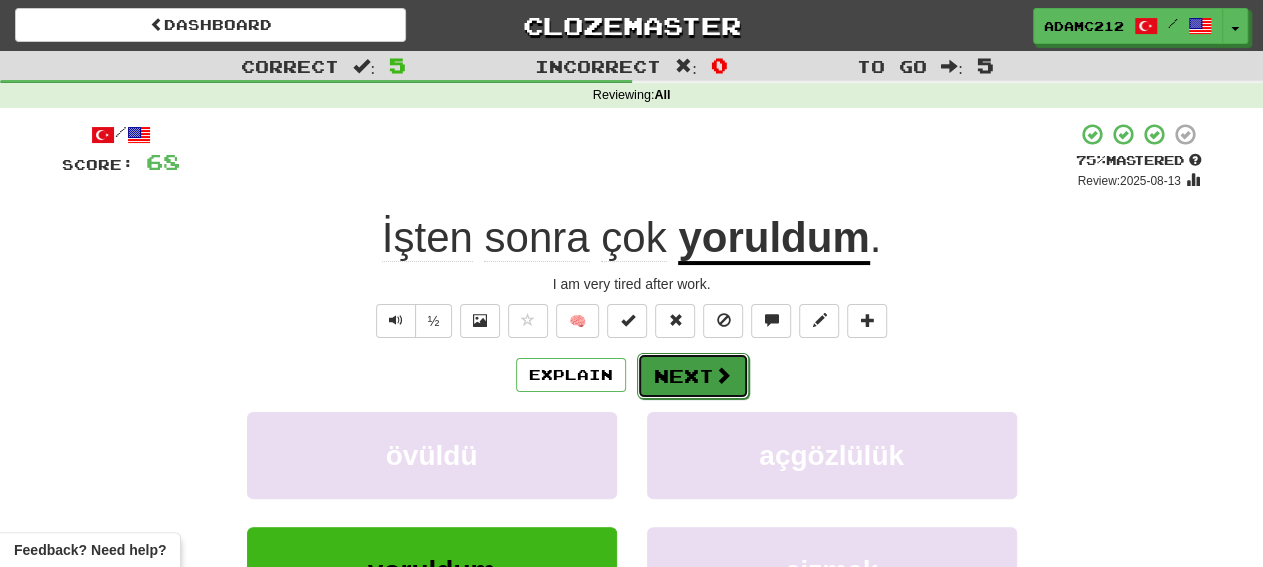 click at bounding box center [723, 375] 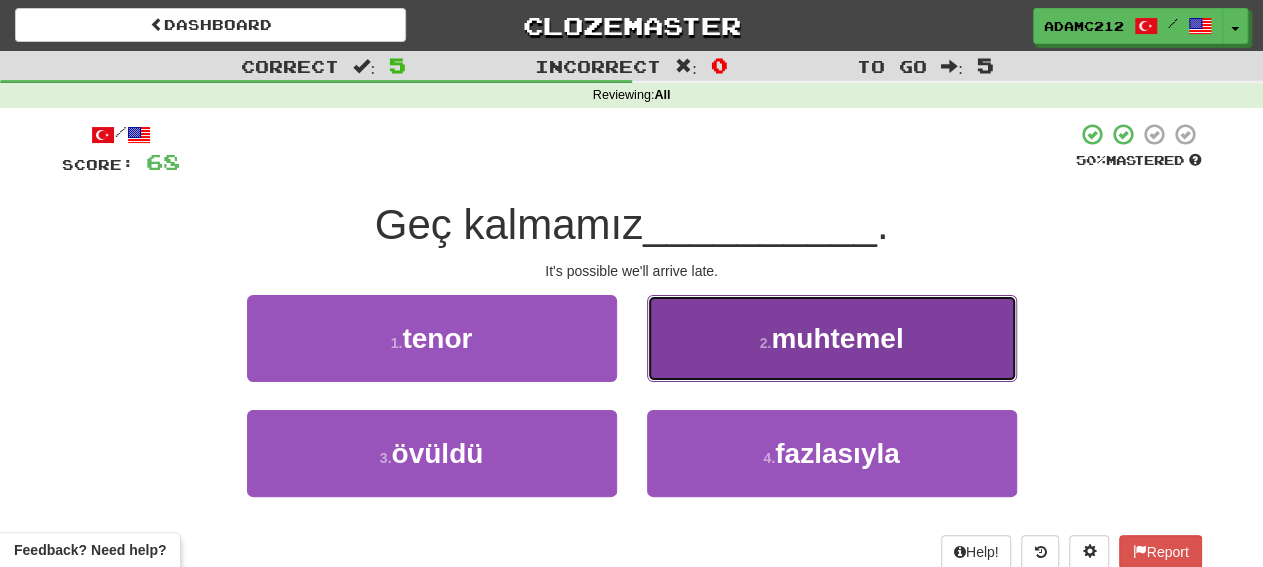 click on "2 .  muhtemel" at bounding box center [832, 338] 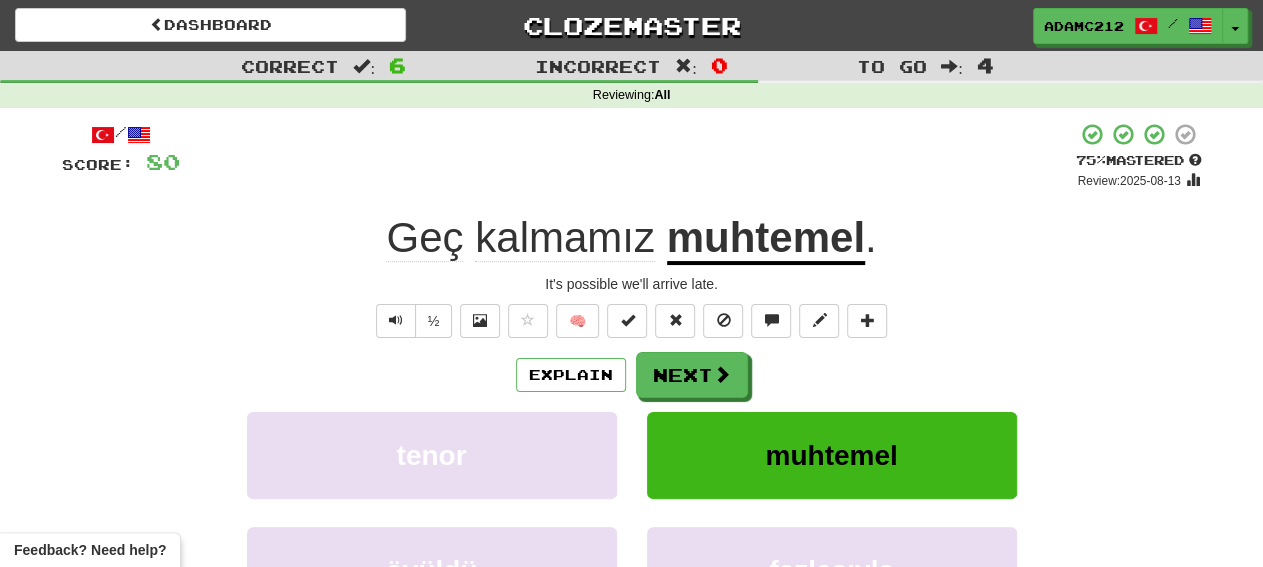 click on "muhtemel" at bounding box center (766, 239) 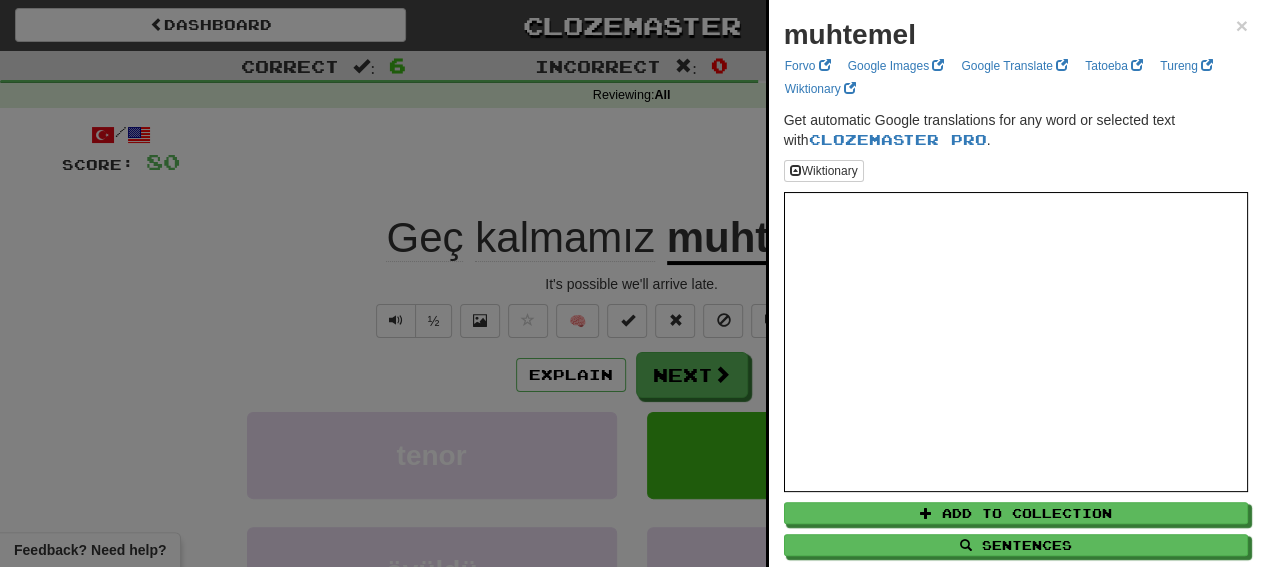 click at bounding box center [631, 283] 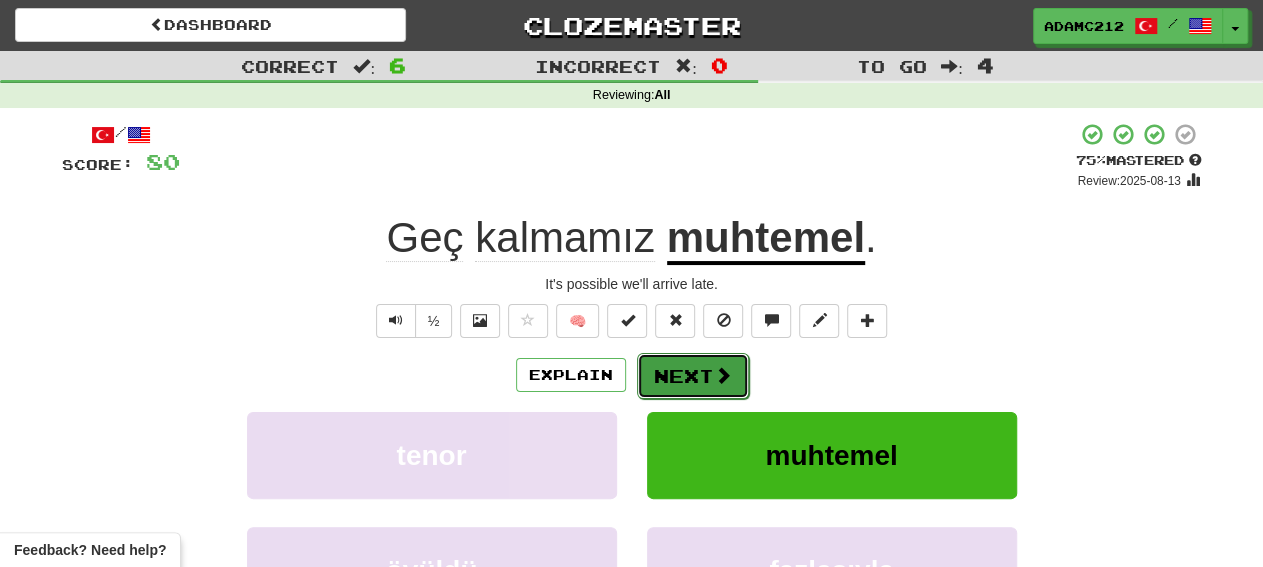 click at bounding box center [723, 375] 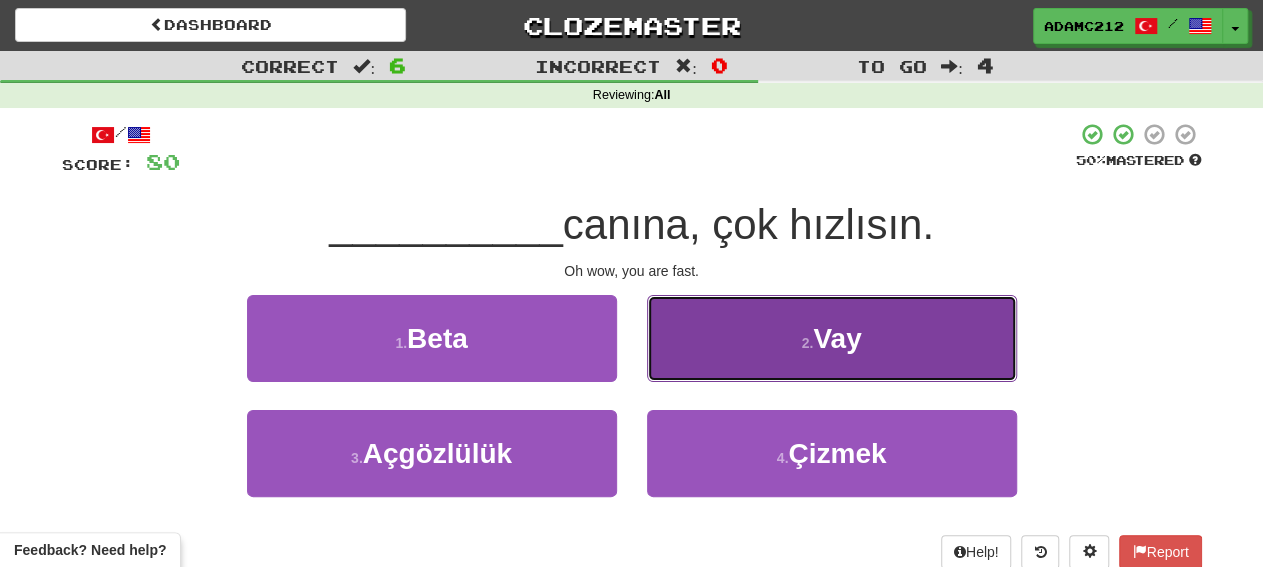 click on "2 .  Vay" at bounding box center [832, 338] 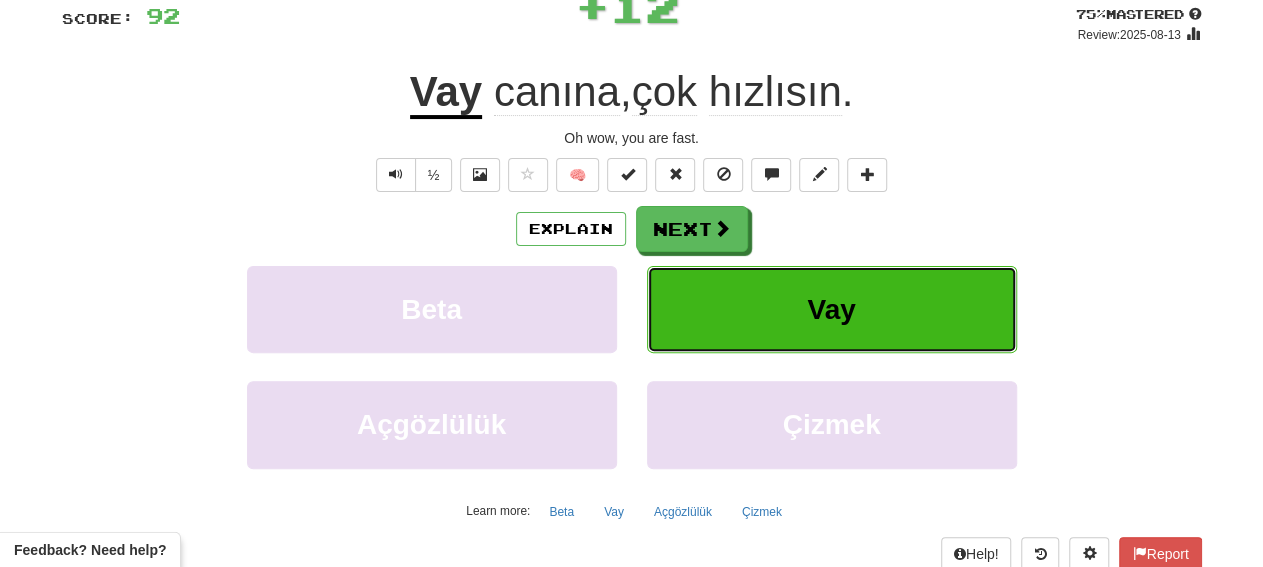 scroll, scrollTop: 104, scrollLeft: 0, axis: vertical 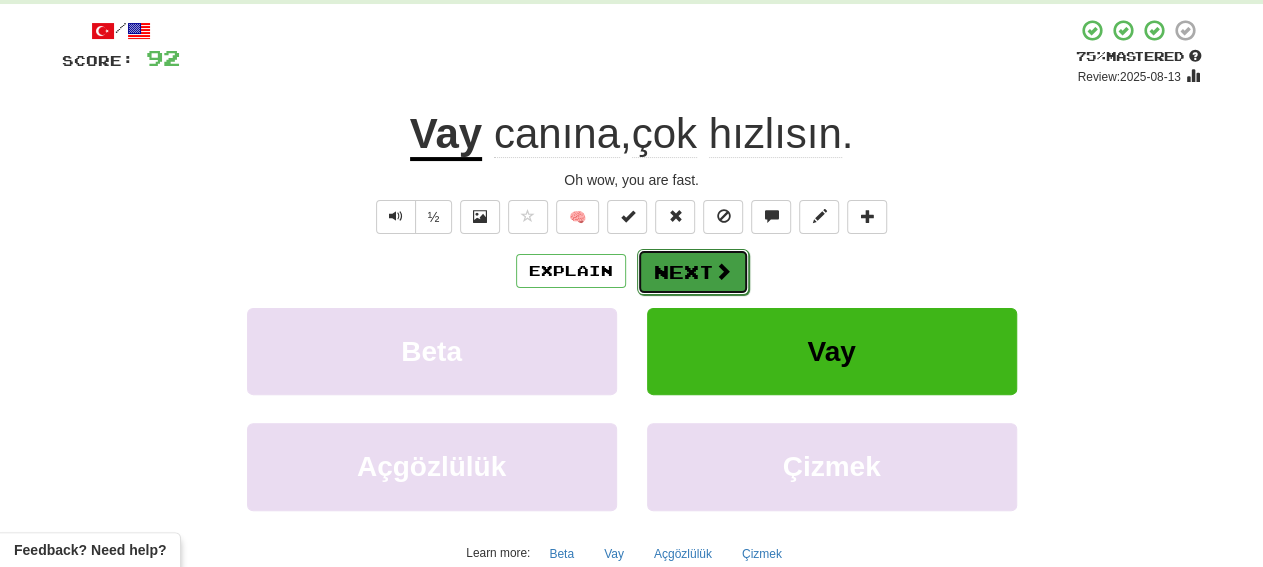 click on "Next" at bounding box center [693, 272] 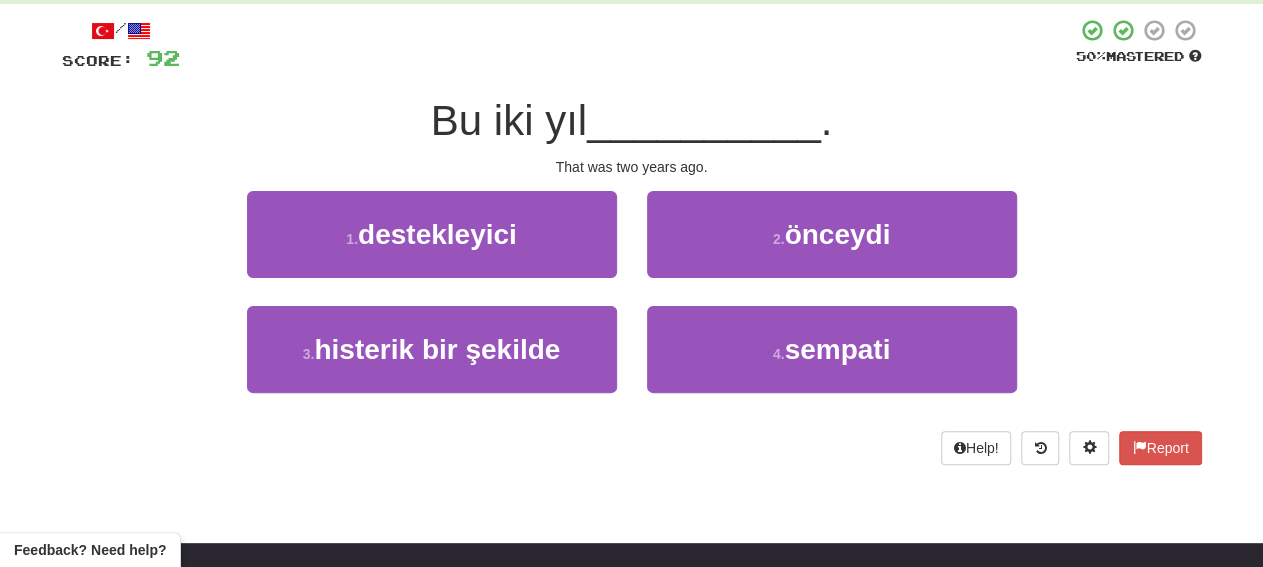scroll, scrollTop: 0, scrollLeft: 0, axis: both 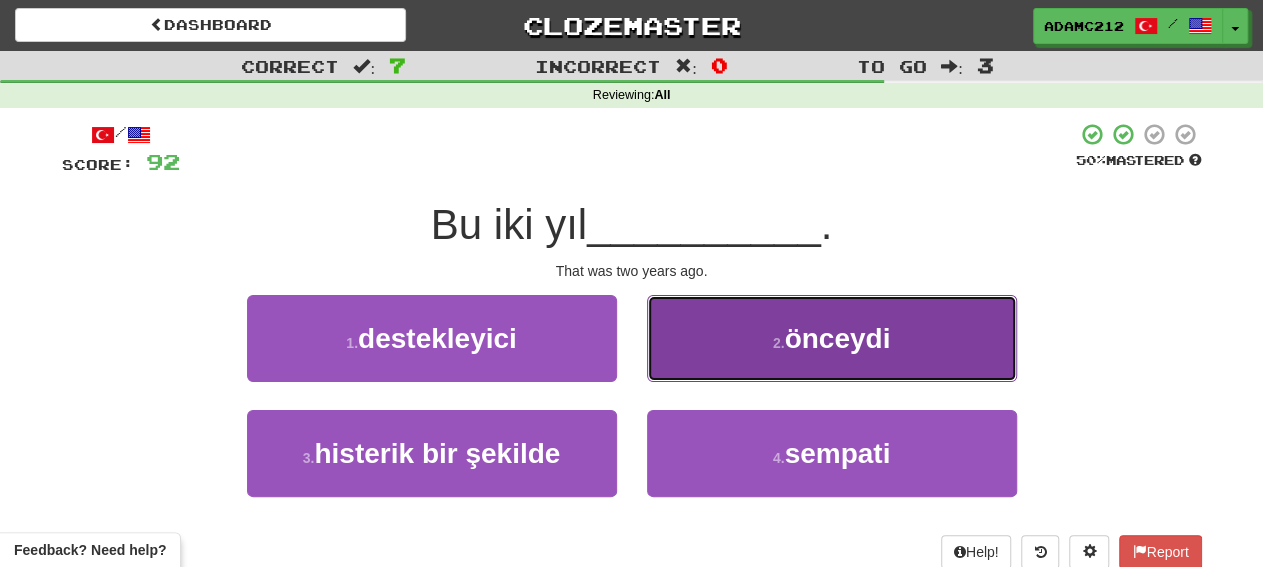 click on "2 .  önceydi" at bounding box center (832, 338) 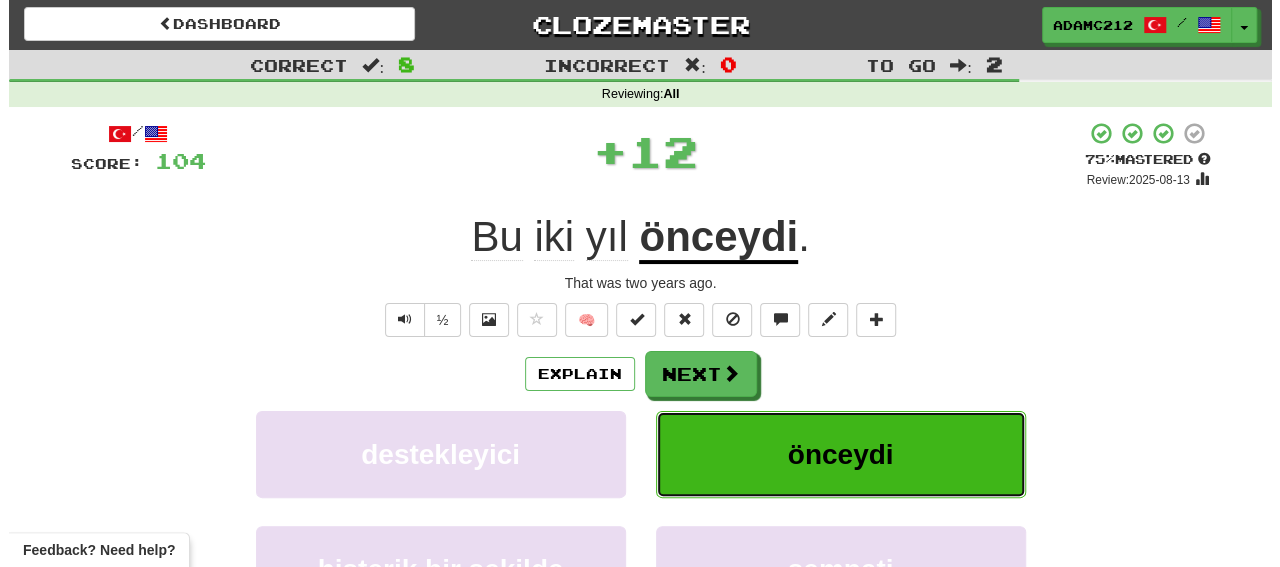 scroll, scrollTop: 0, scrollLeft: 0, axis: both 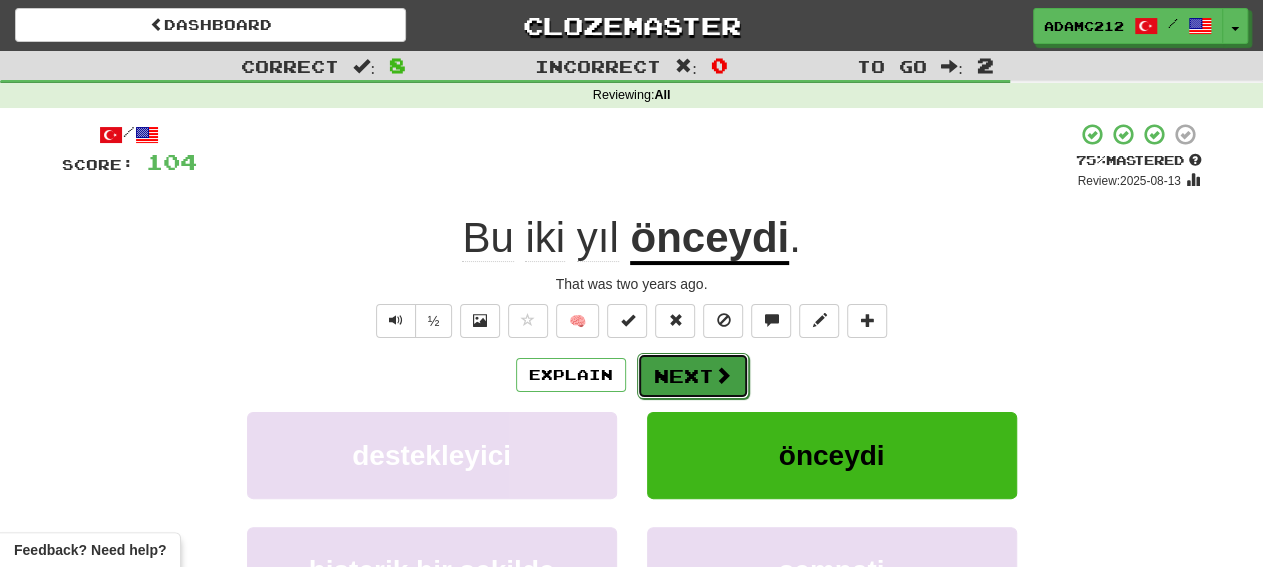 click at bounding box center [723, 375] 